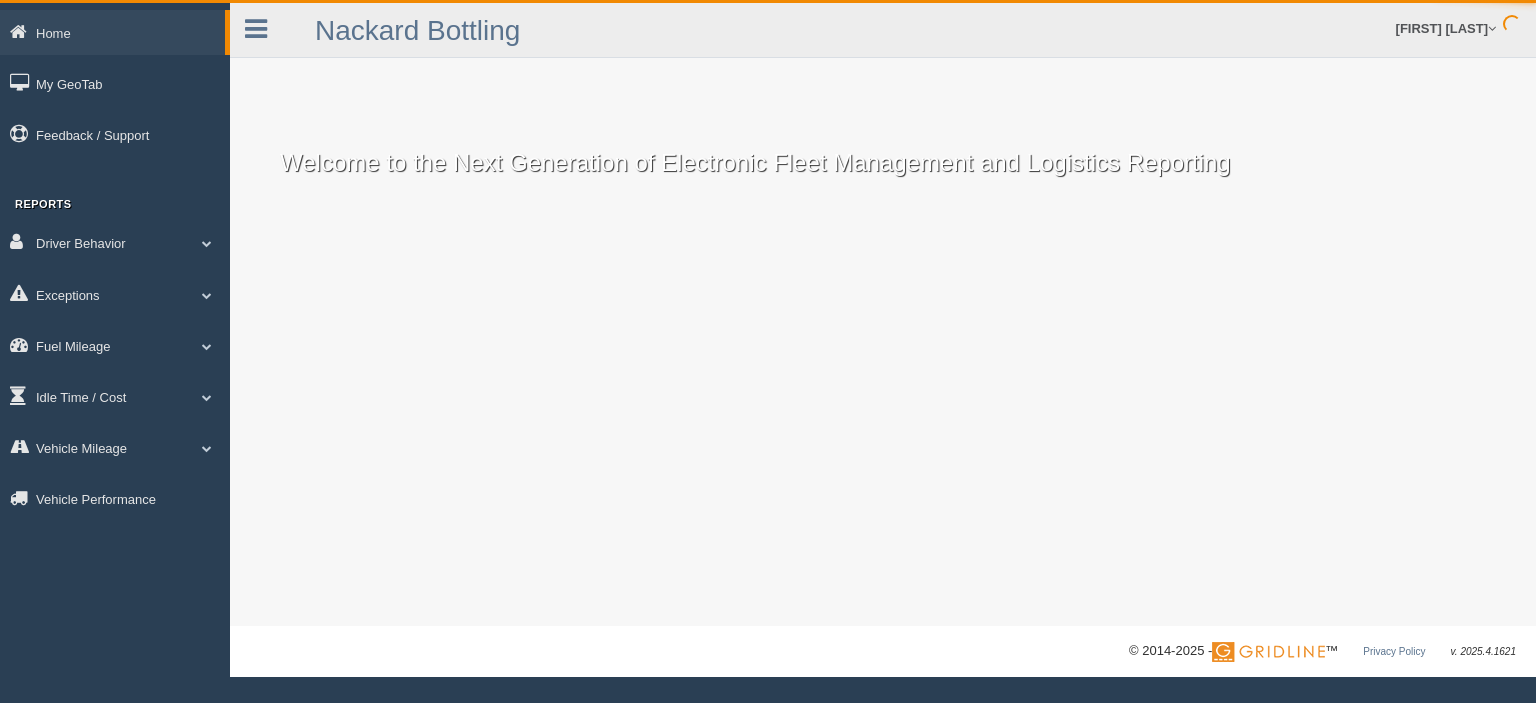 scroll, scrollTop: 0, scrollLeft: 0, axis: both 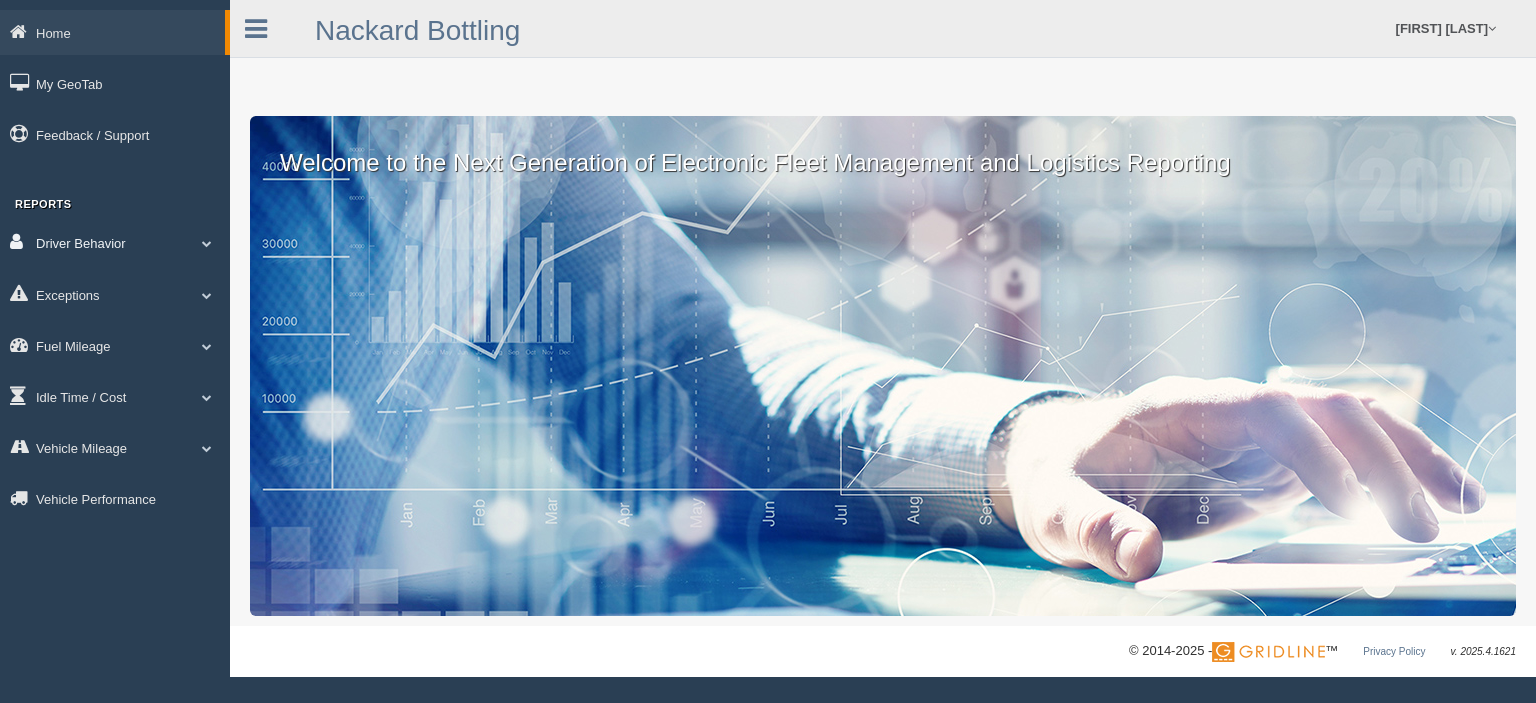 click on "Driver Behavior" at bounding box center (112, 32) 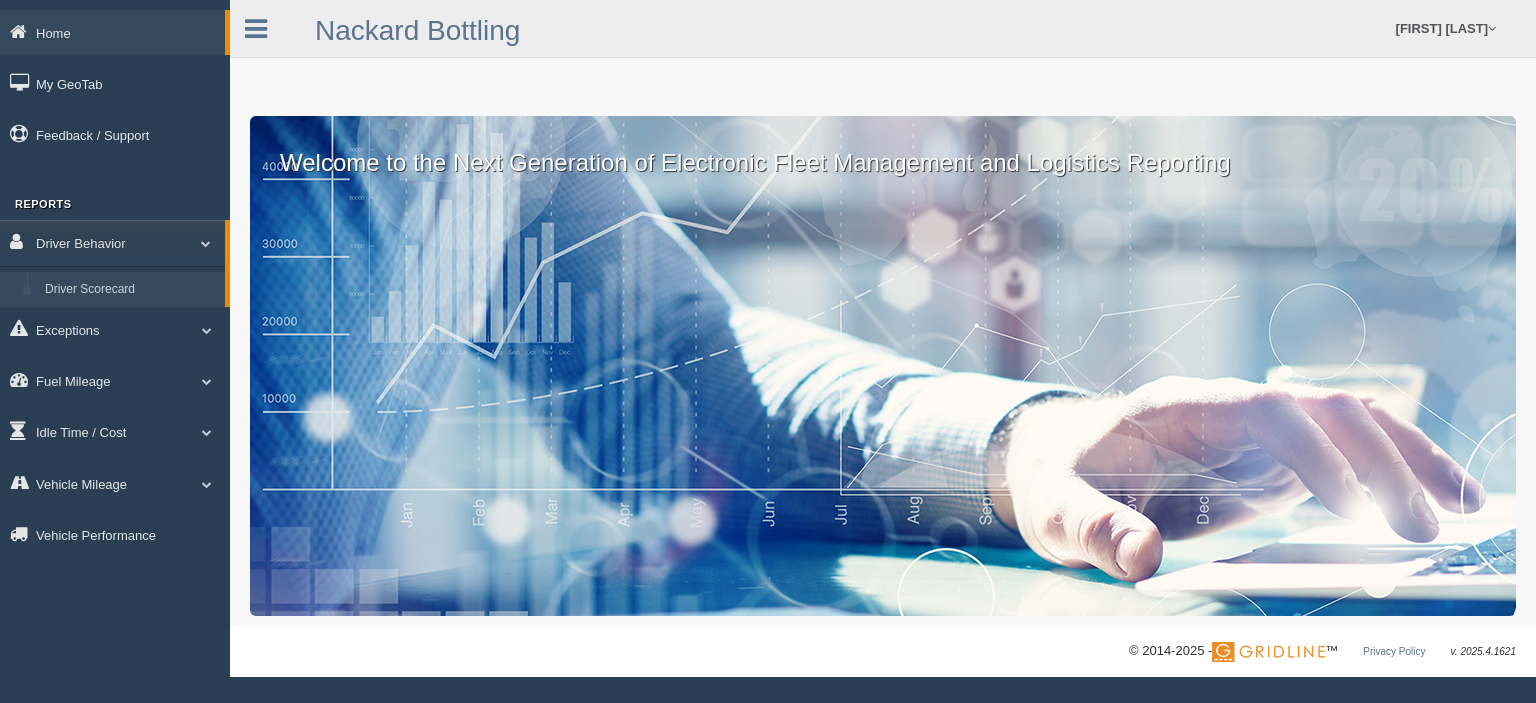 click on "Driver Scorecard" at bounding box center (130, 290) 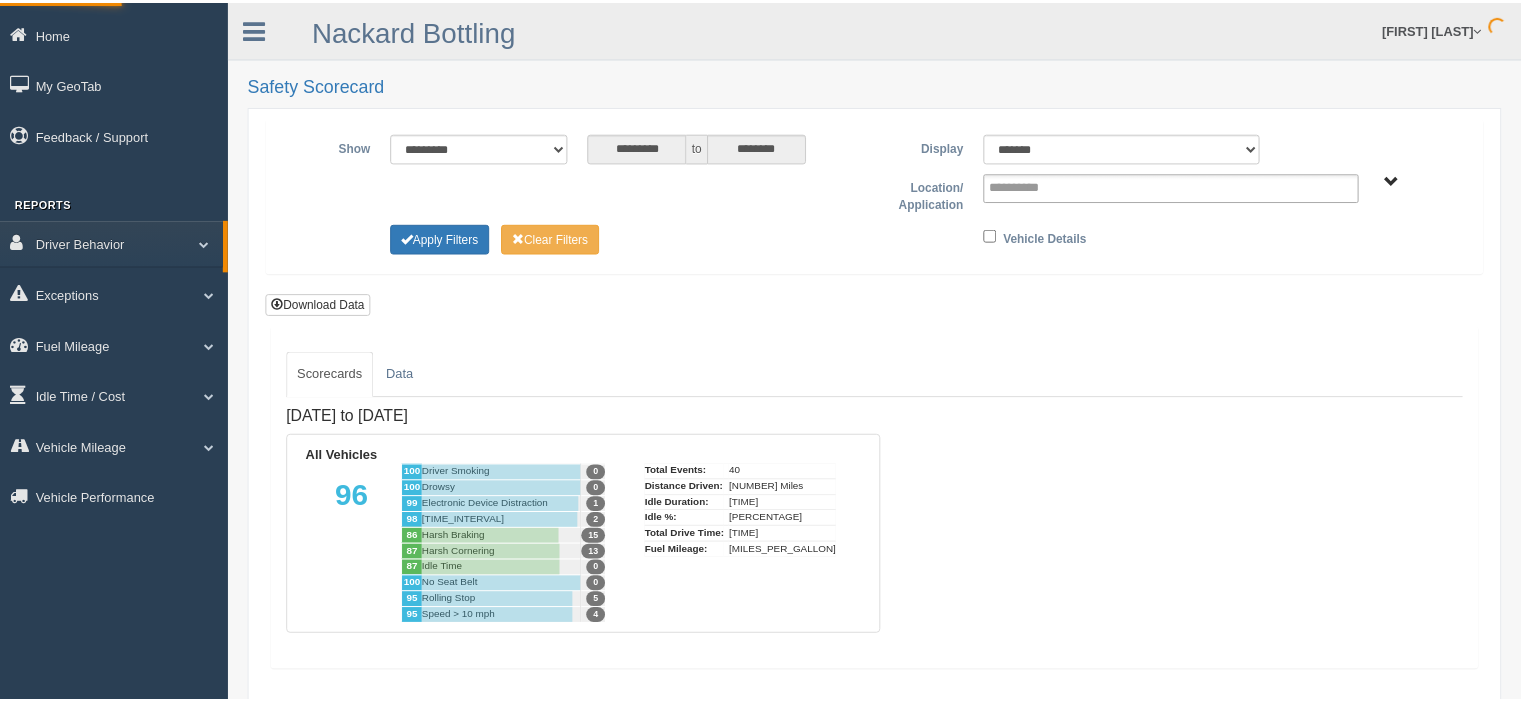 scroll, scrollTop: 0, scrollLeft: 0, axis: both 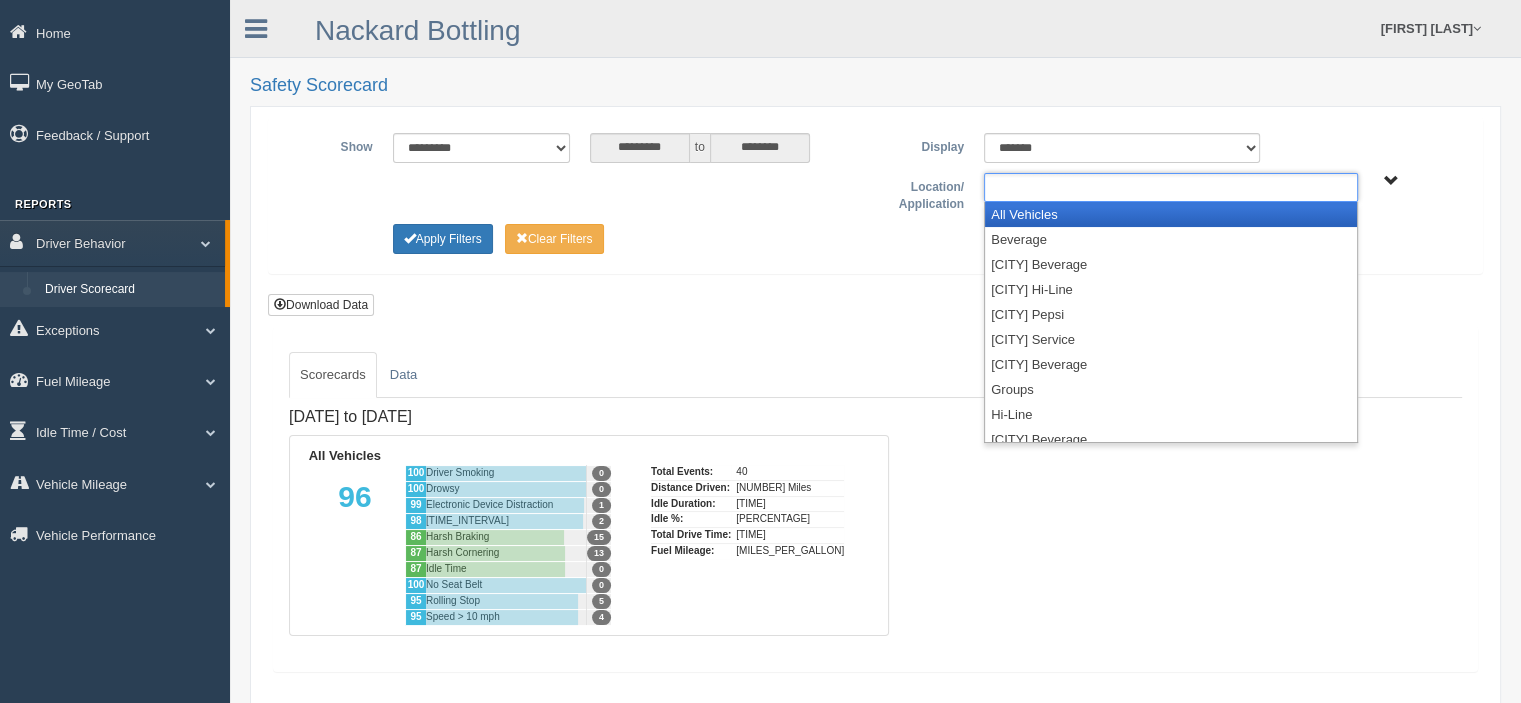 click at bounding box center (1033, 187) 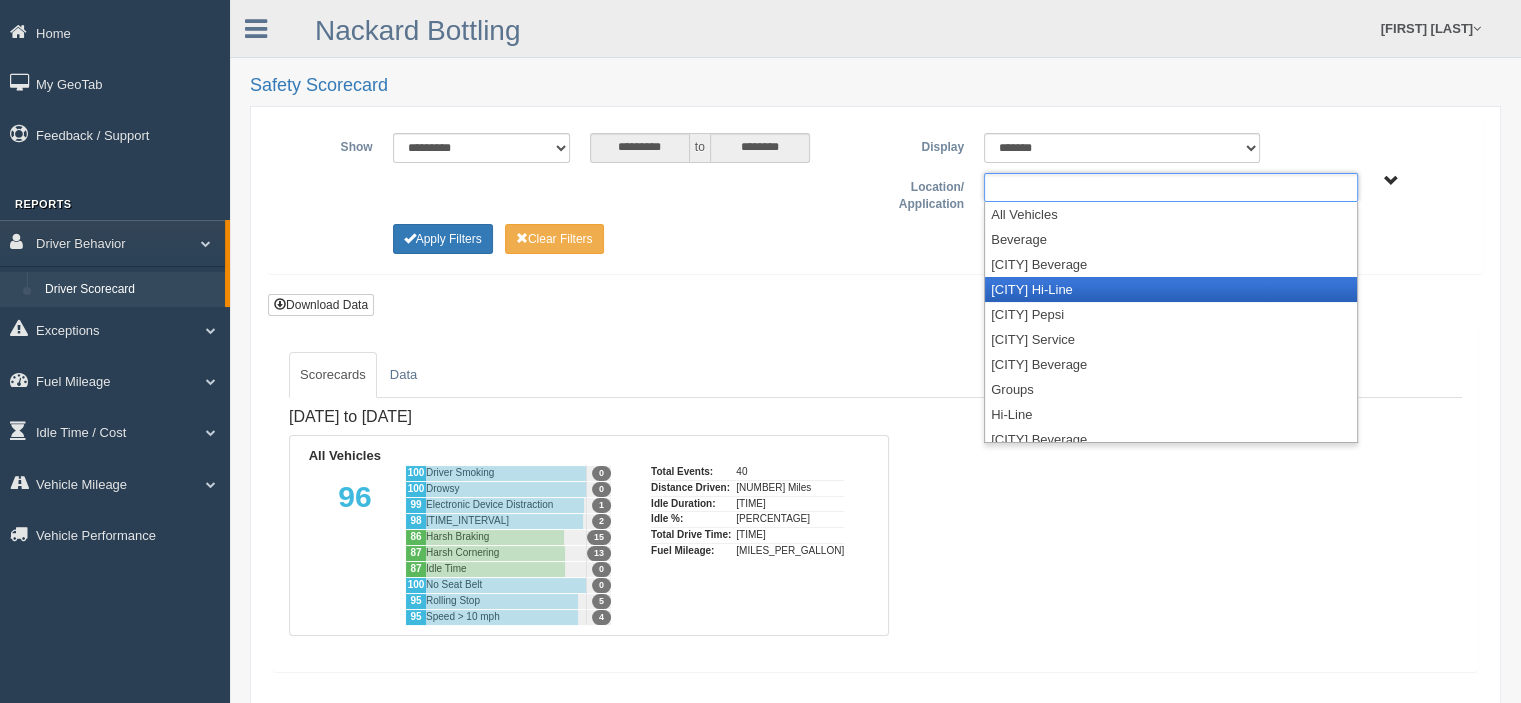 click on "Flagstaff Hi-Line" at bounding box center [1171, 289] 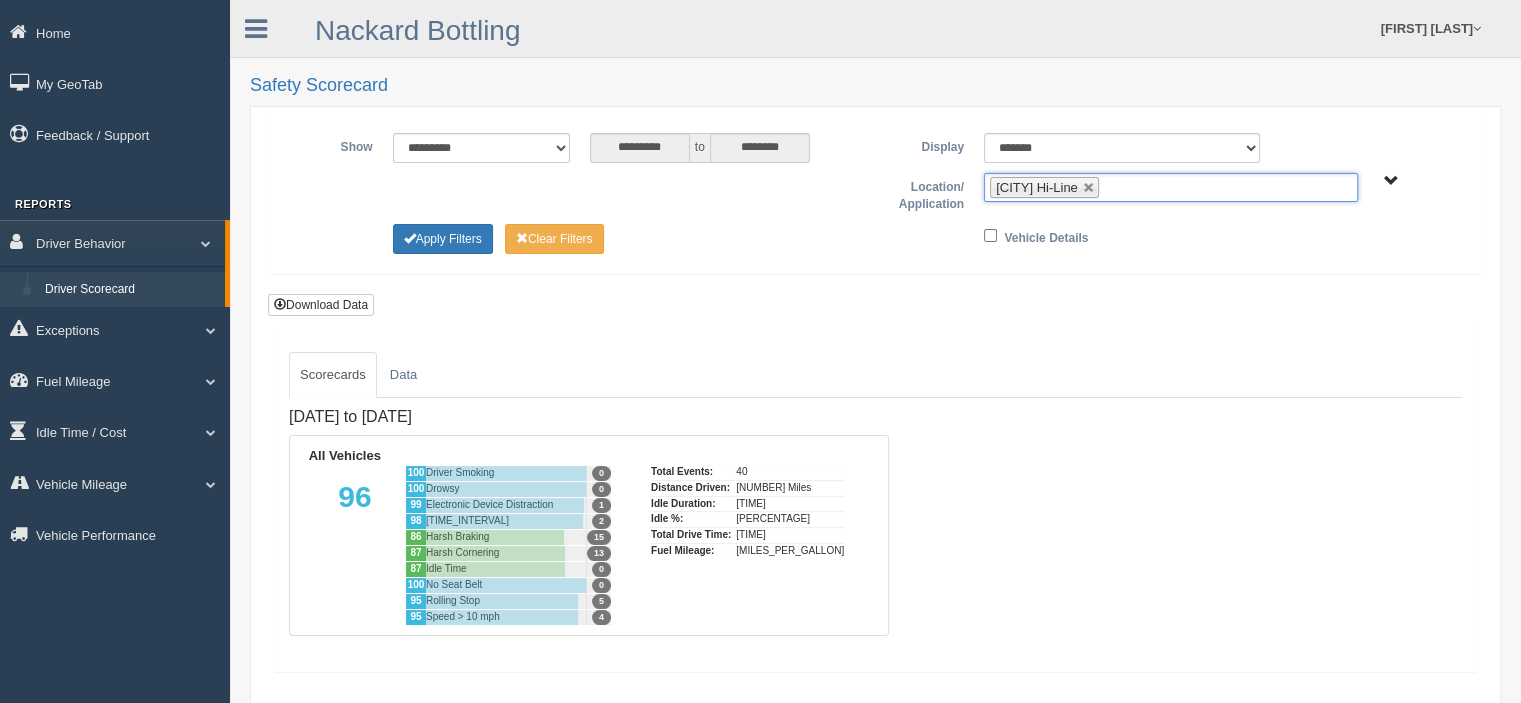 click at bounding box center (1116, 187) 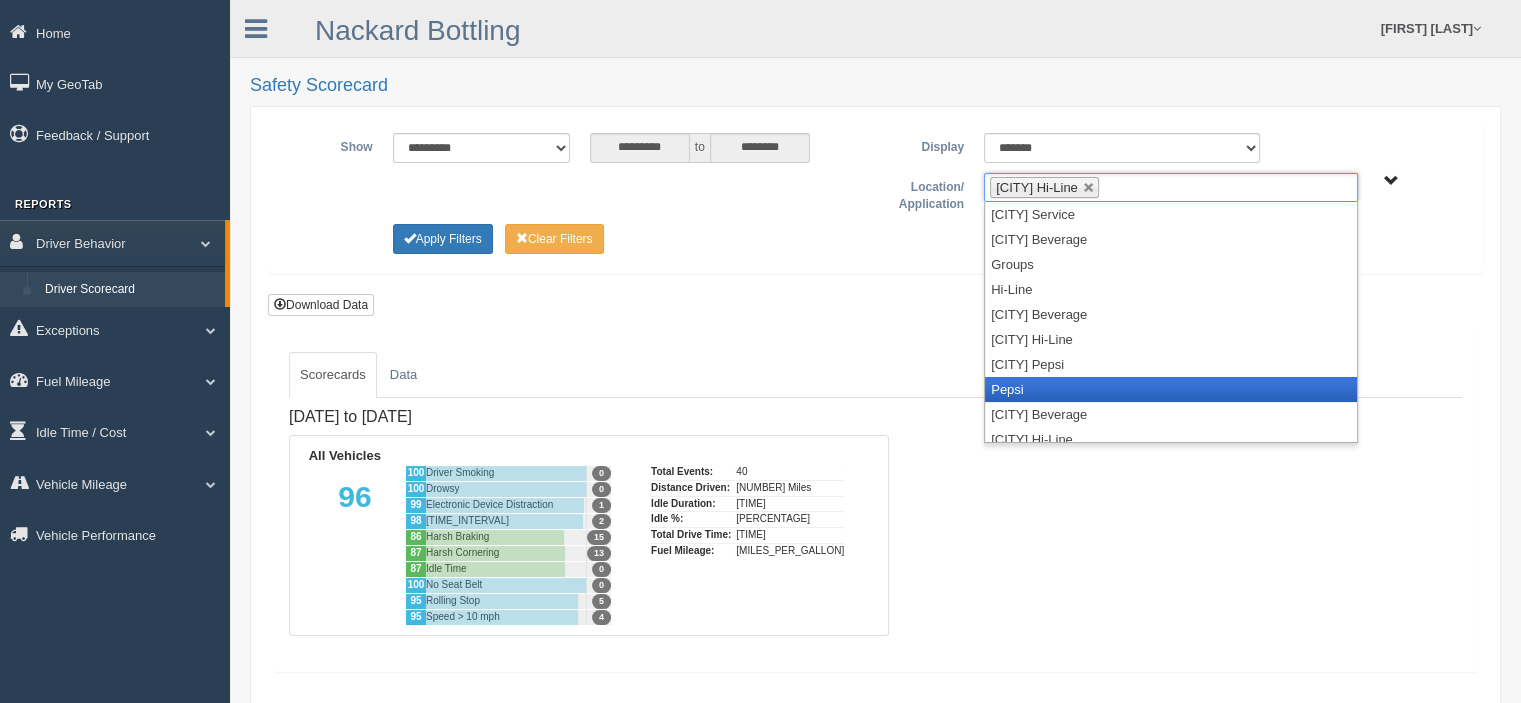 scroll, scrollTop: 200, scrollLeft: 0, axis: vertical 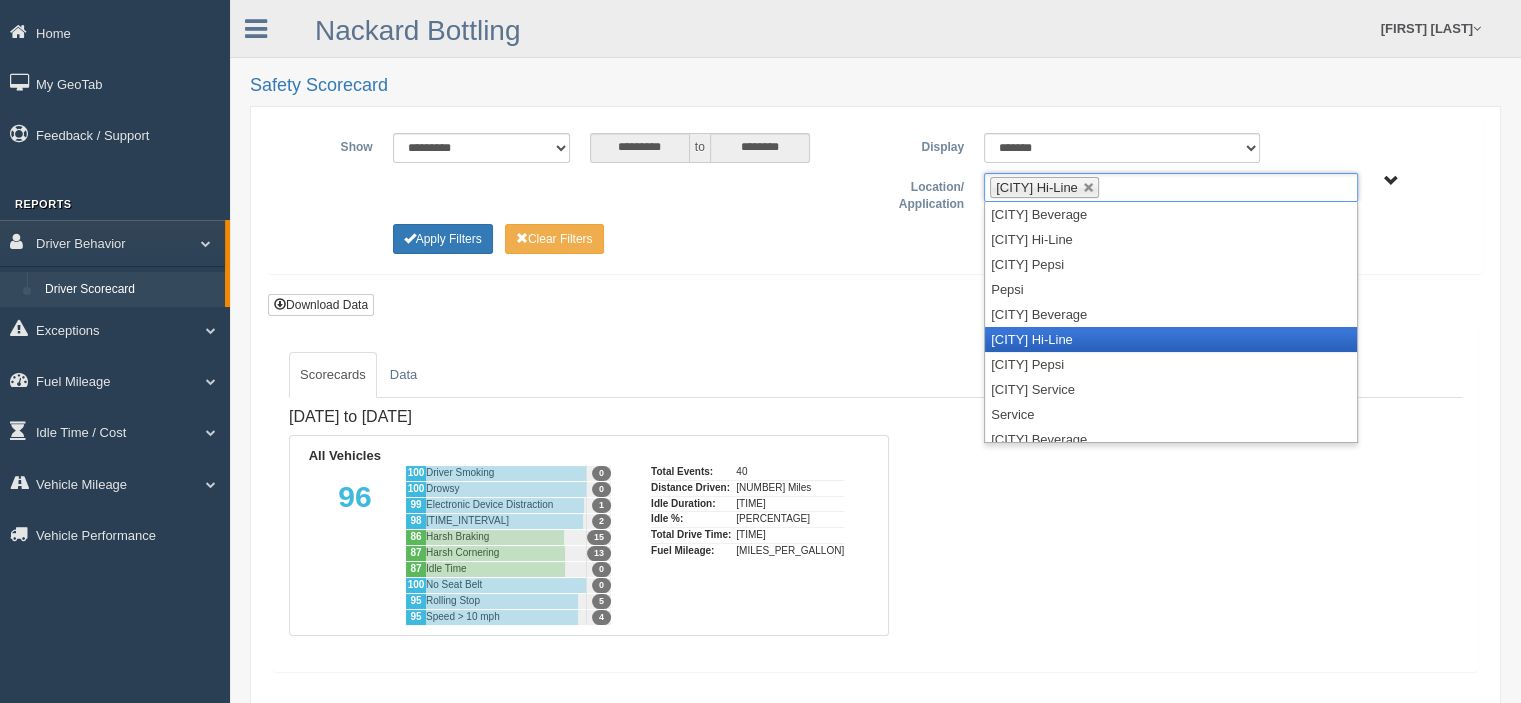 click on "Prescott Hi-Line" at bounding box center (1171, 339) 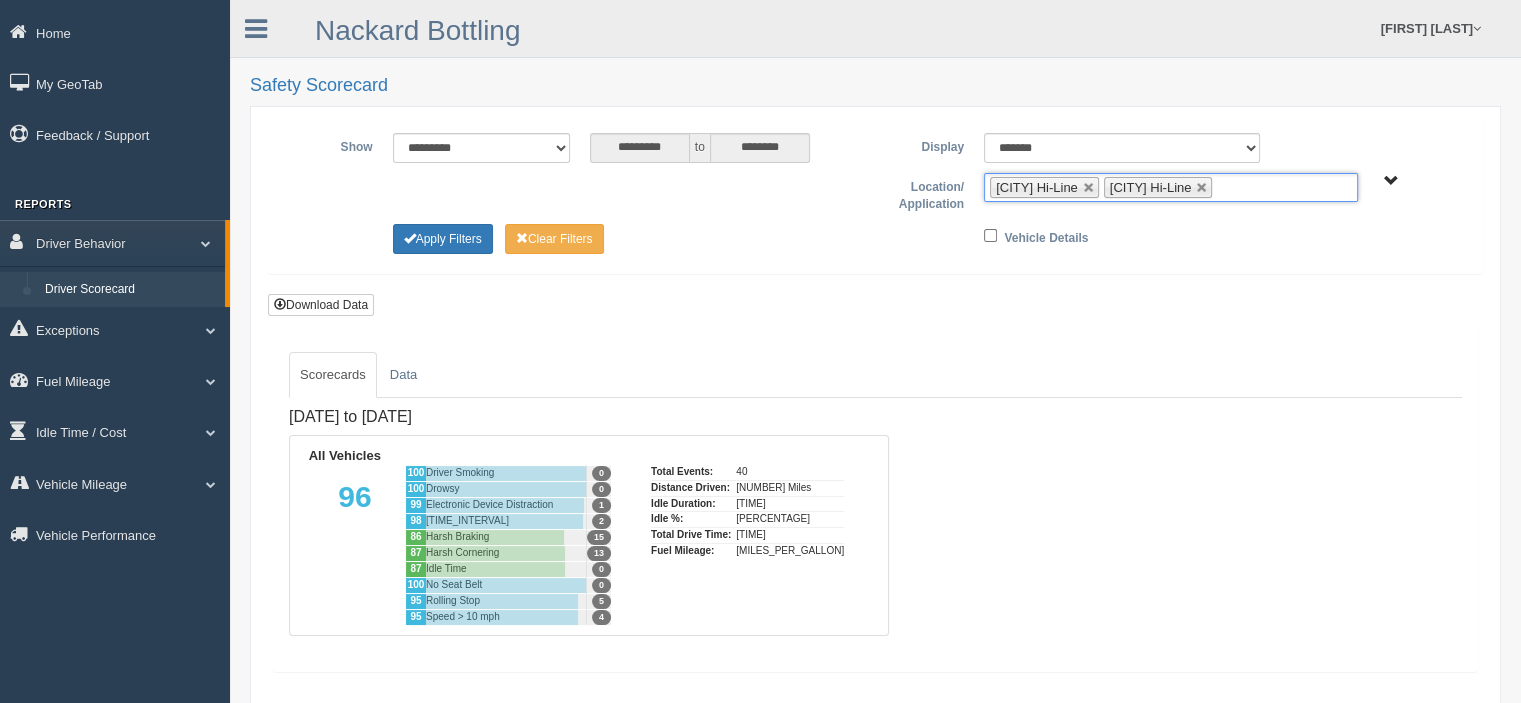 click on "Flagstaff Hi-Line Prescott Hi-Line" at bounding box center [1171, 187] 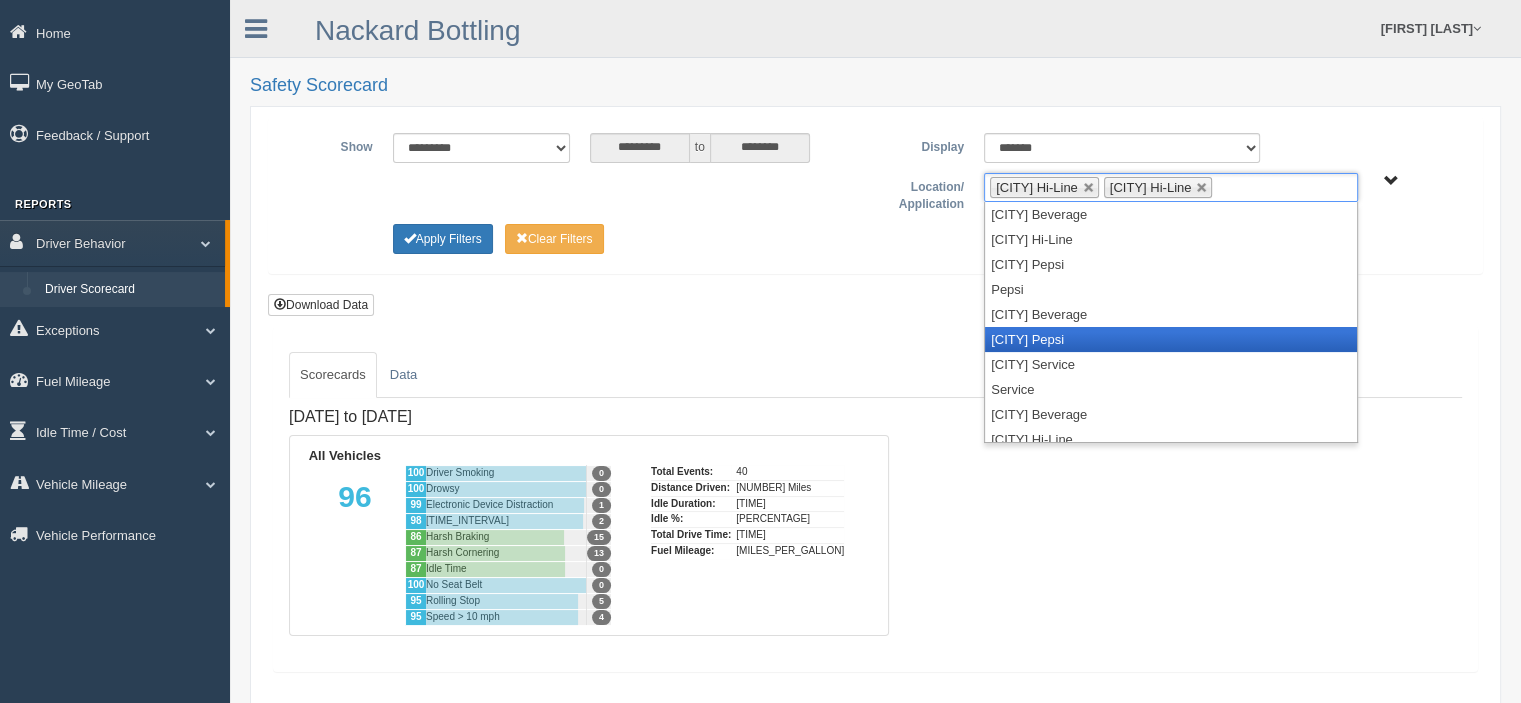 scroll, scrollTop: 260, scrollLeft: 0, axis: vertical 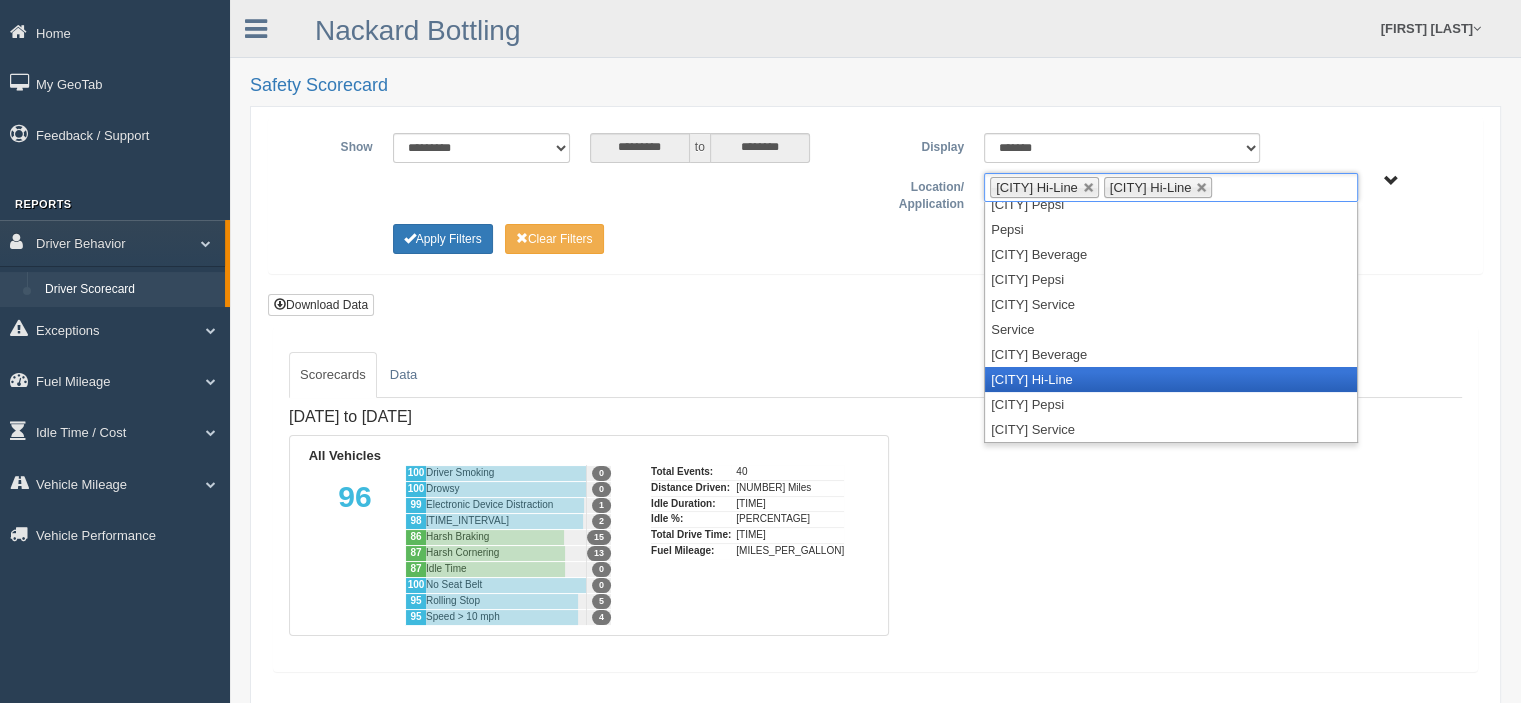 click on "Show Low Hi-Line" at bounding box center [1171, 379] 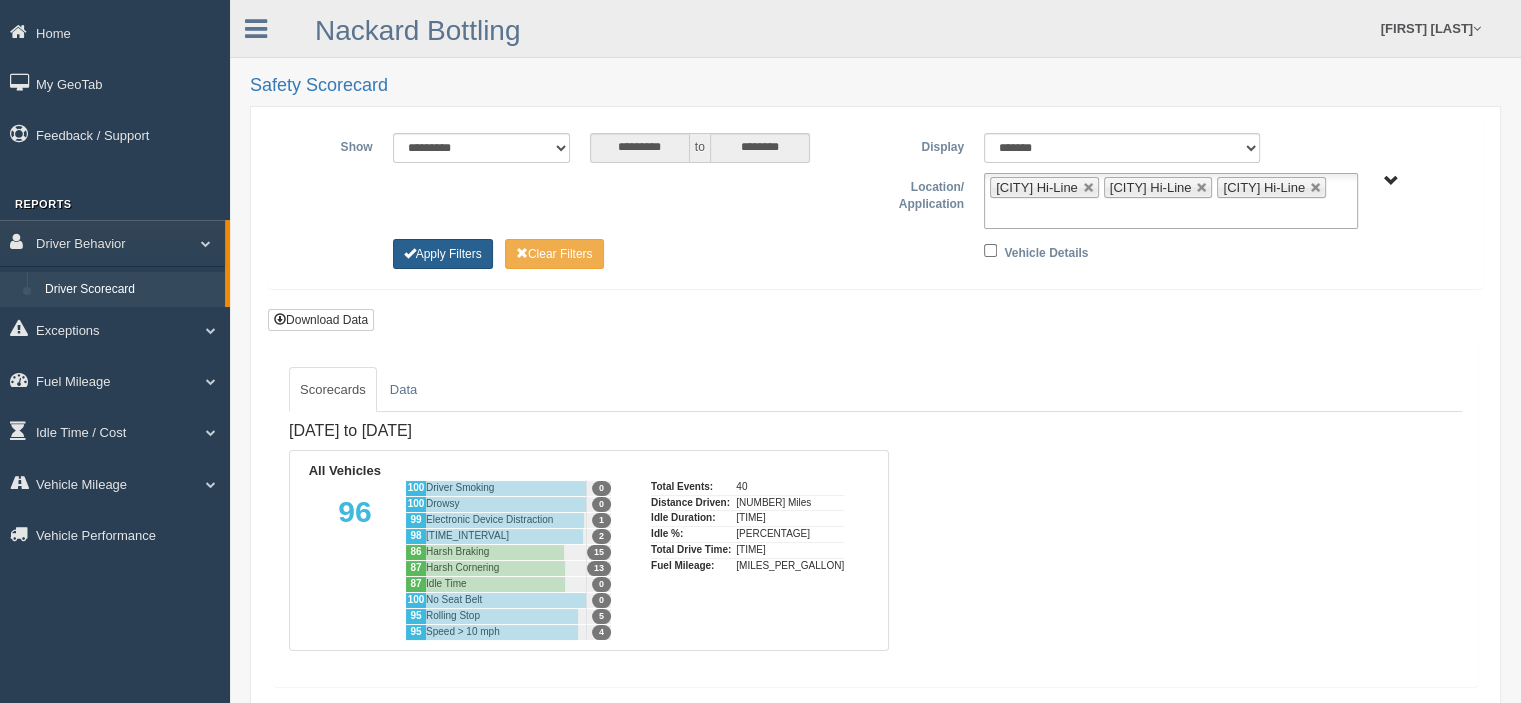 click on "Apply Filters" at bounding box center [443, 254] 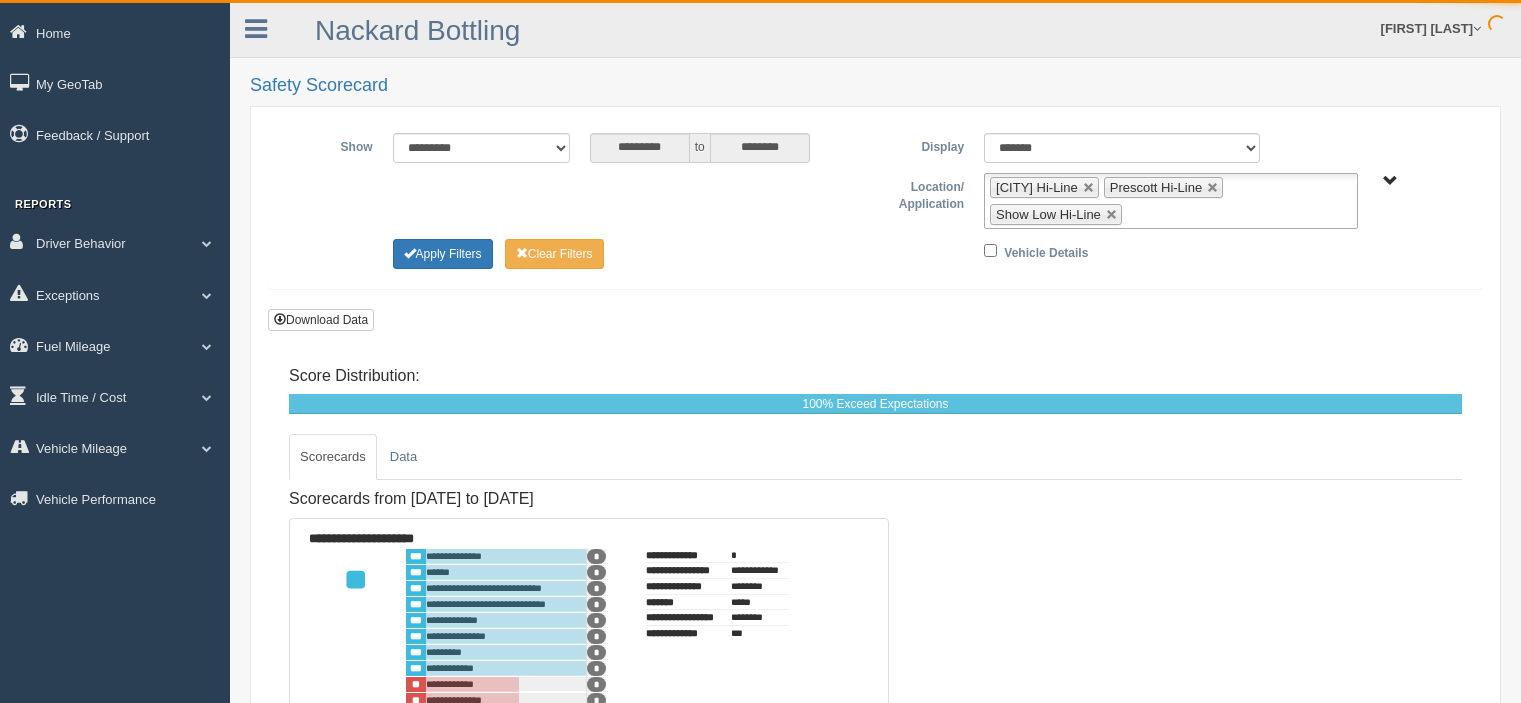 scroll, scrollTop: 0, scrollLeft: 0, axis: both 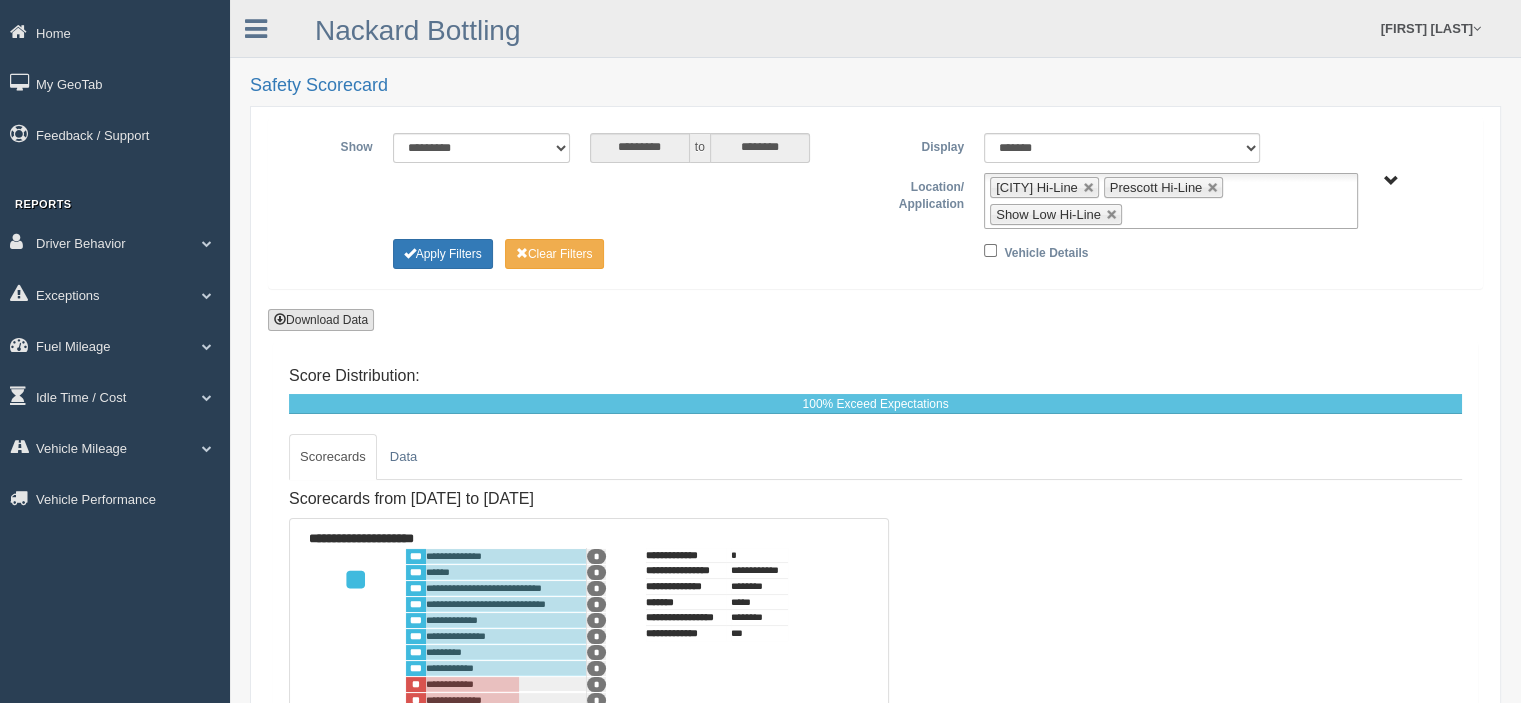 click on "Download Data" at bounding box center [321, 320] 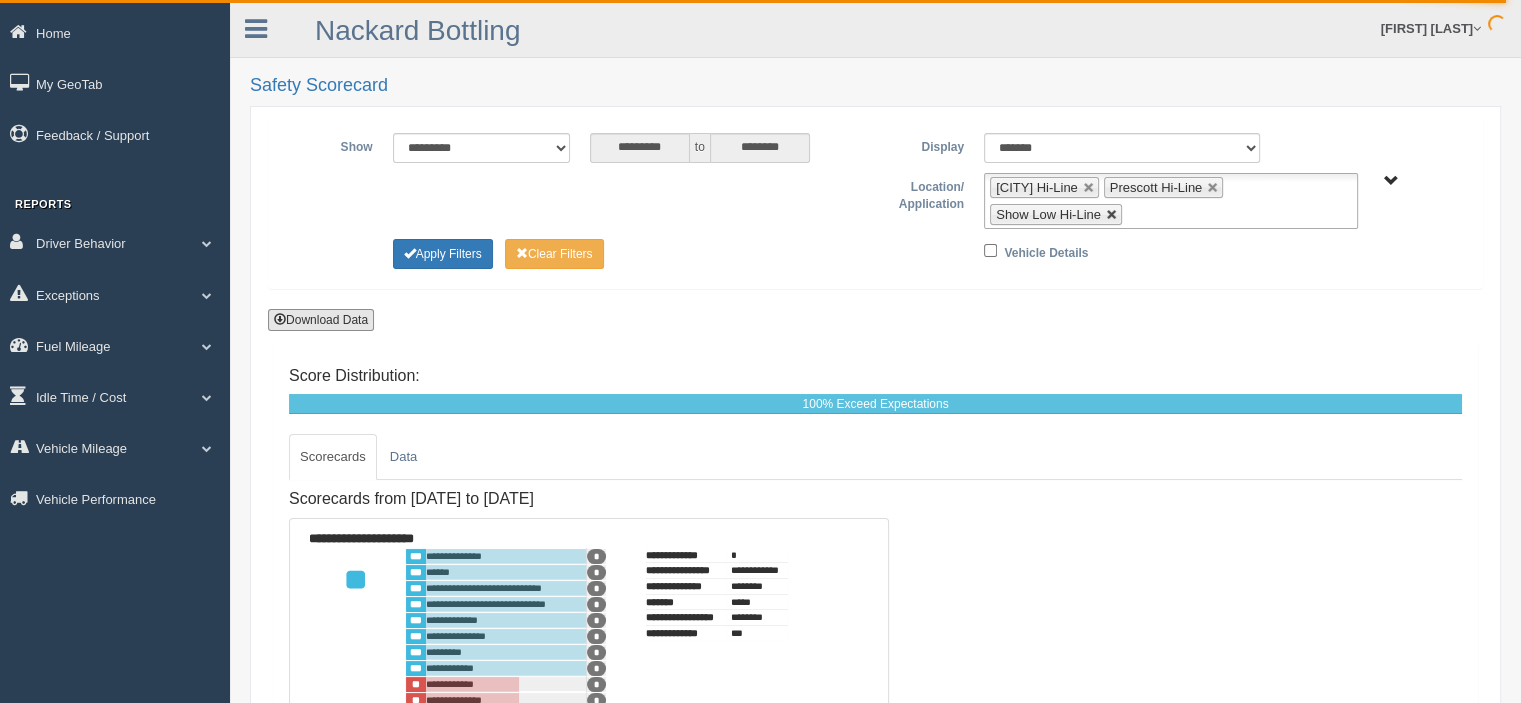 click at bounding box center (1089, 188) 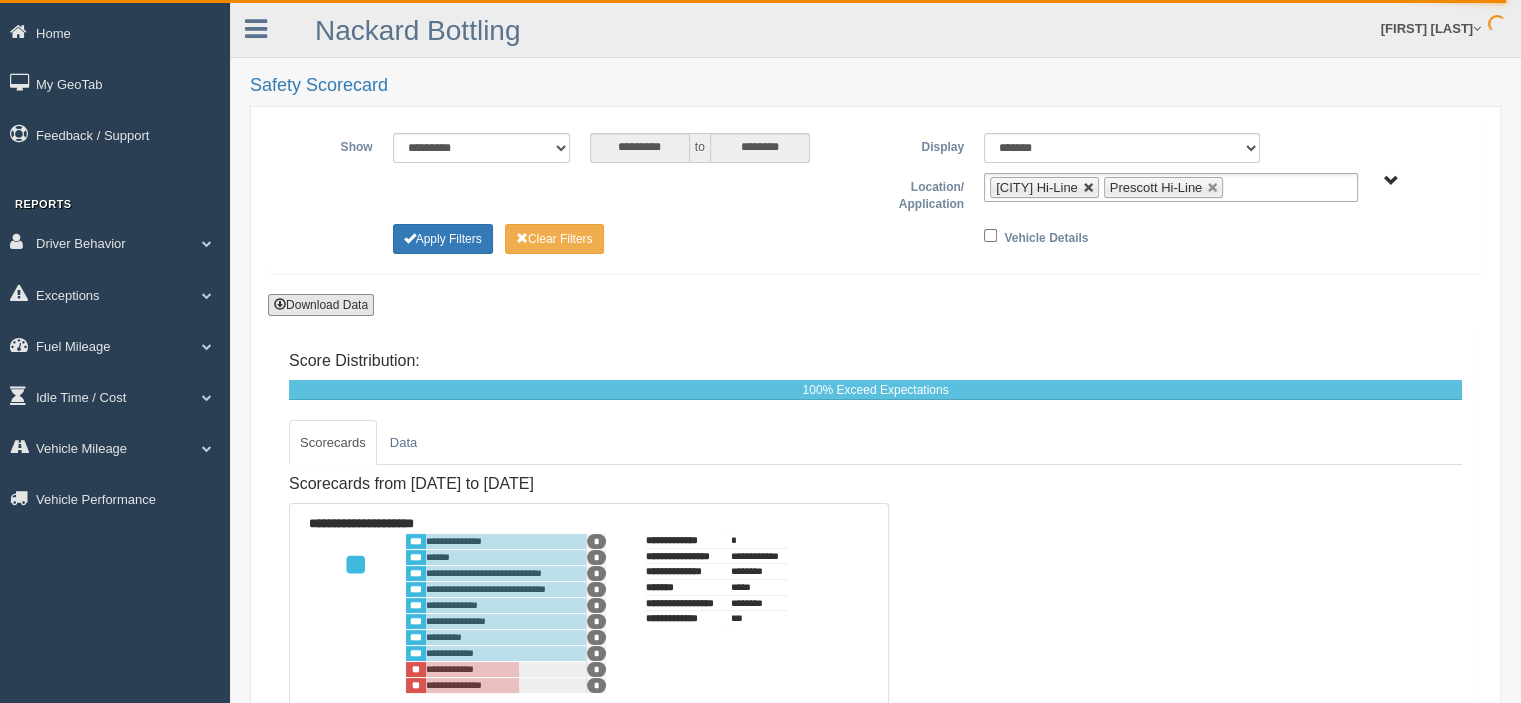 click at bounding box center (1089, 188) 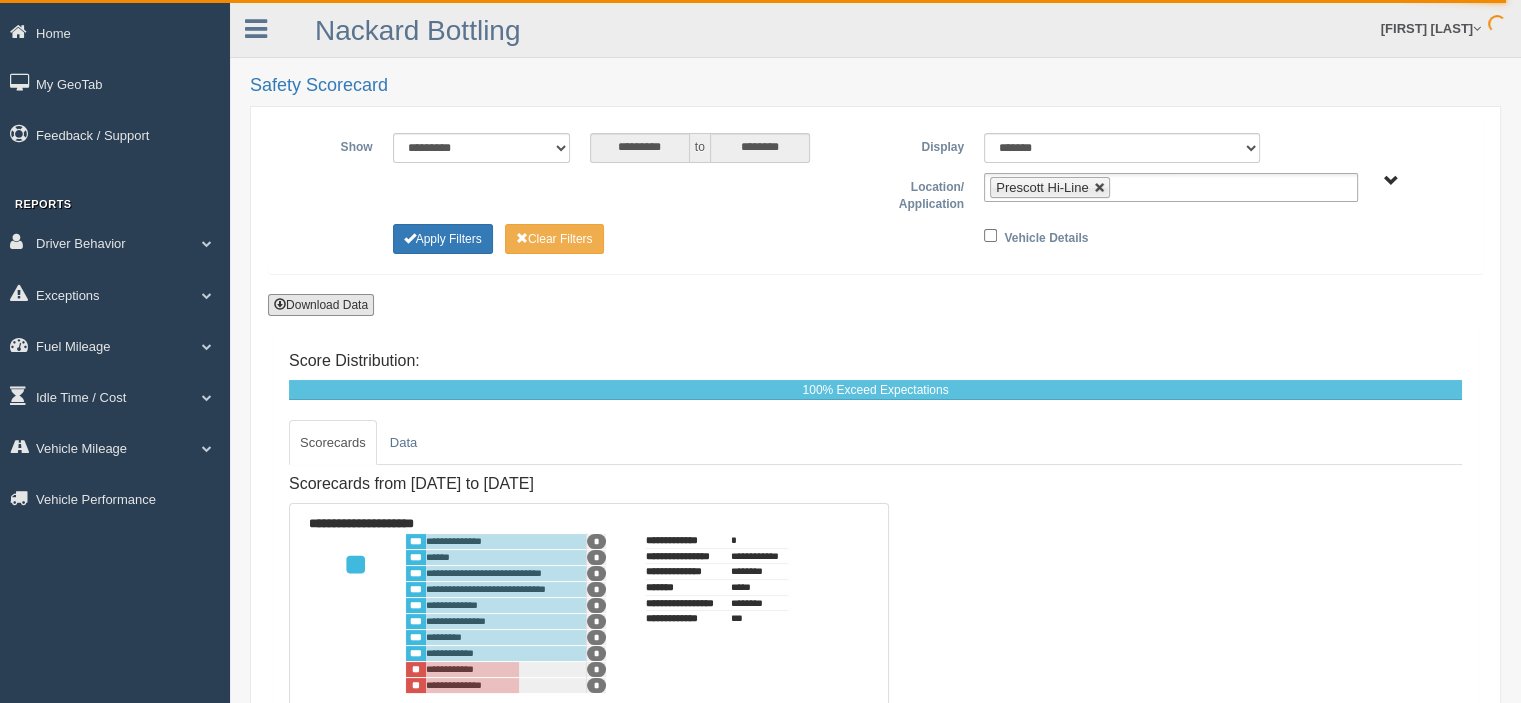 click at bounding box center [1100, 188] 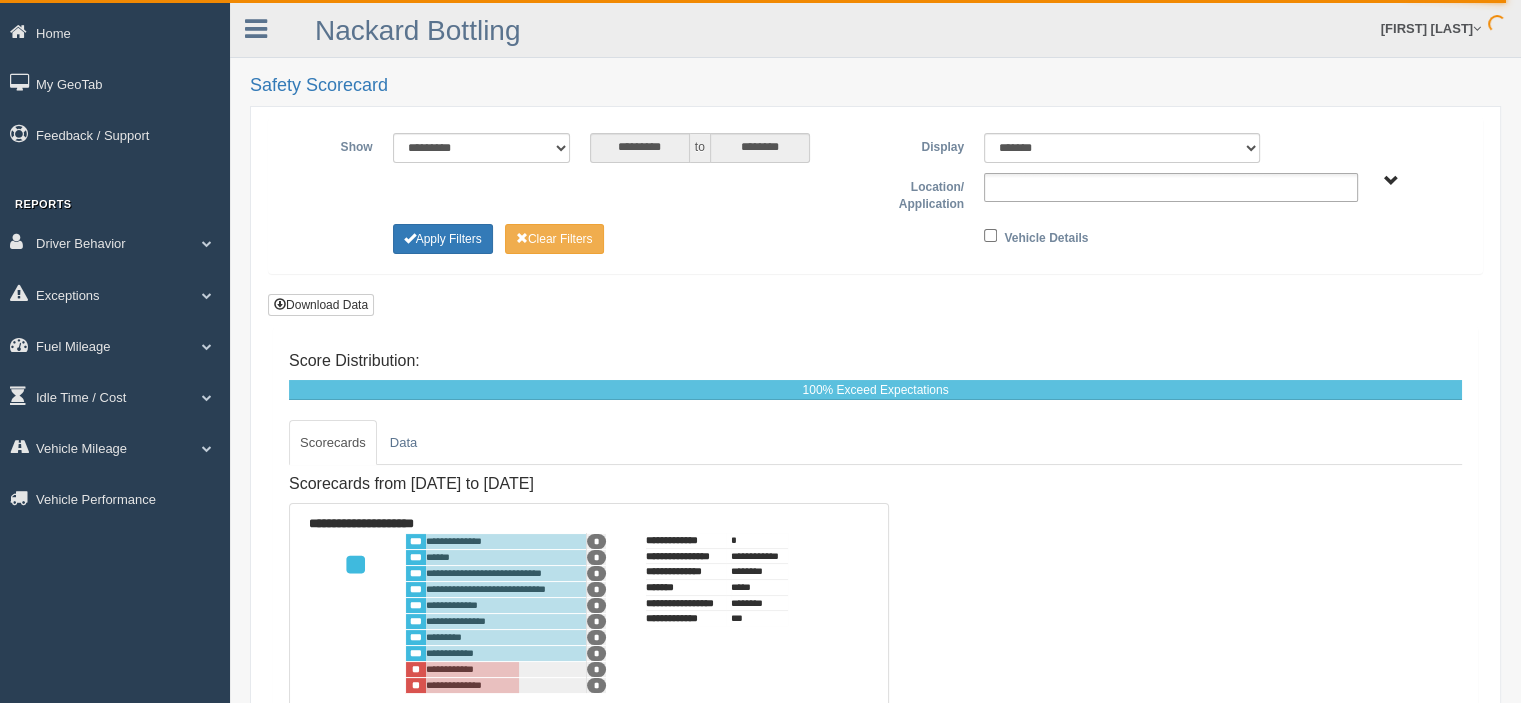 click at bounding box center (1171, 187) 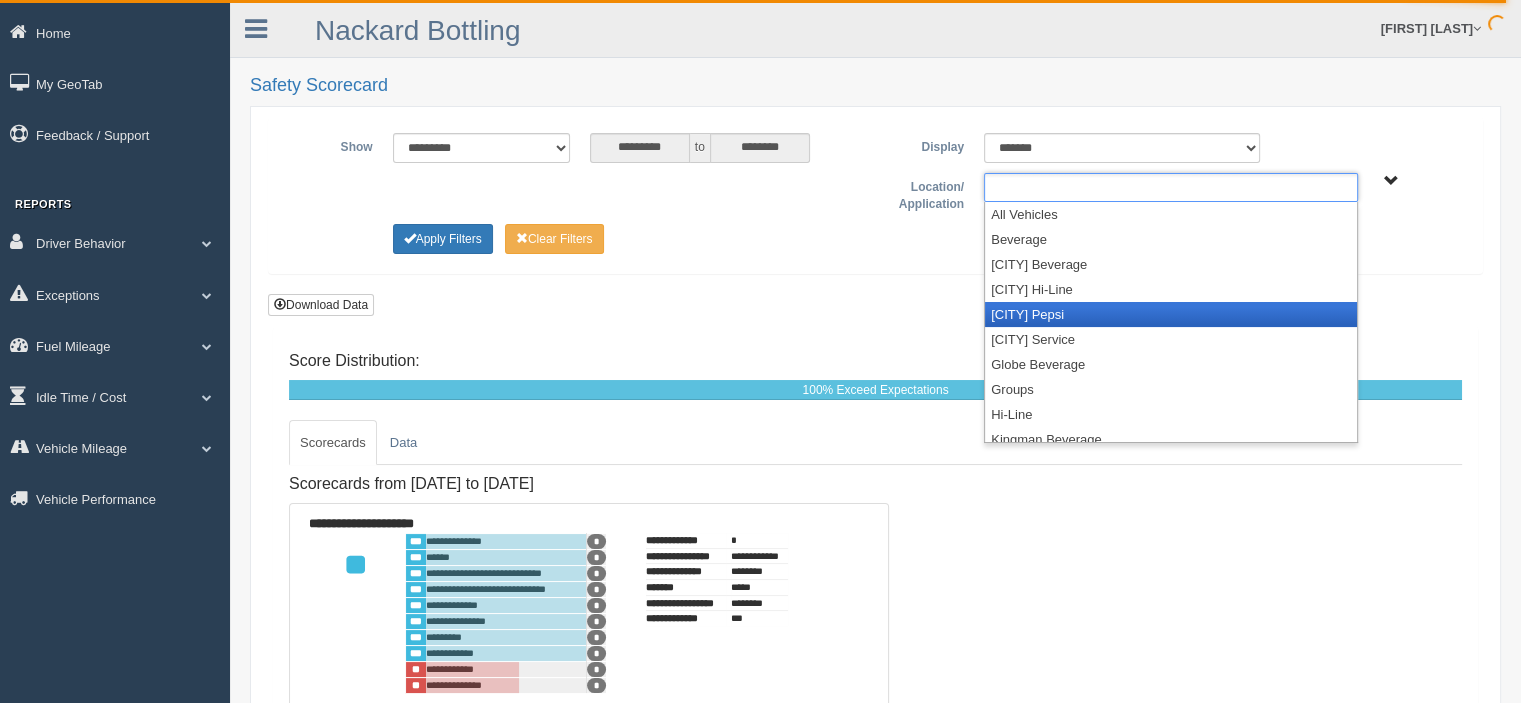 click on "Flagstaff Pepsi" at bounding box center (1171, 314) 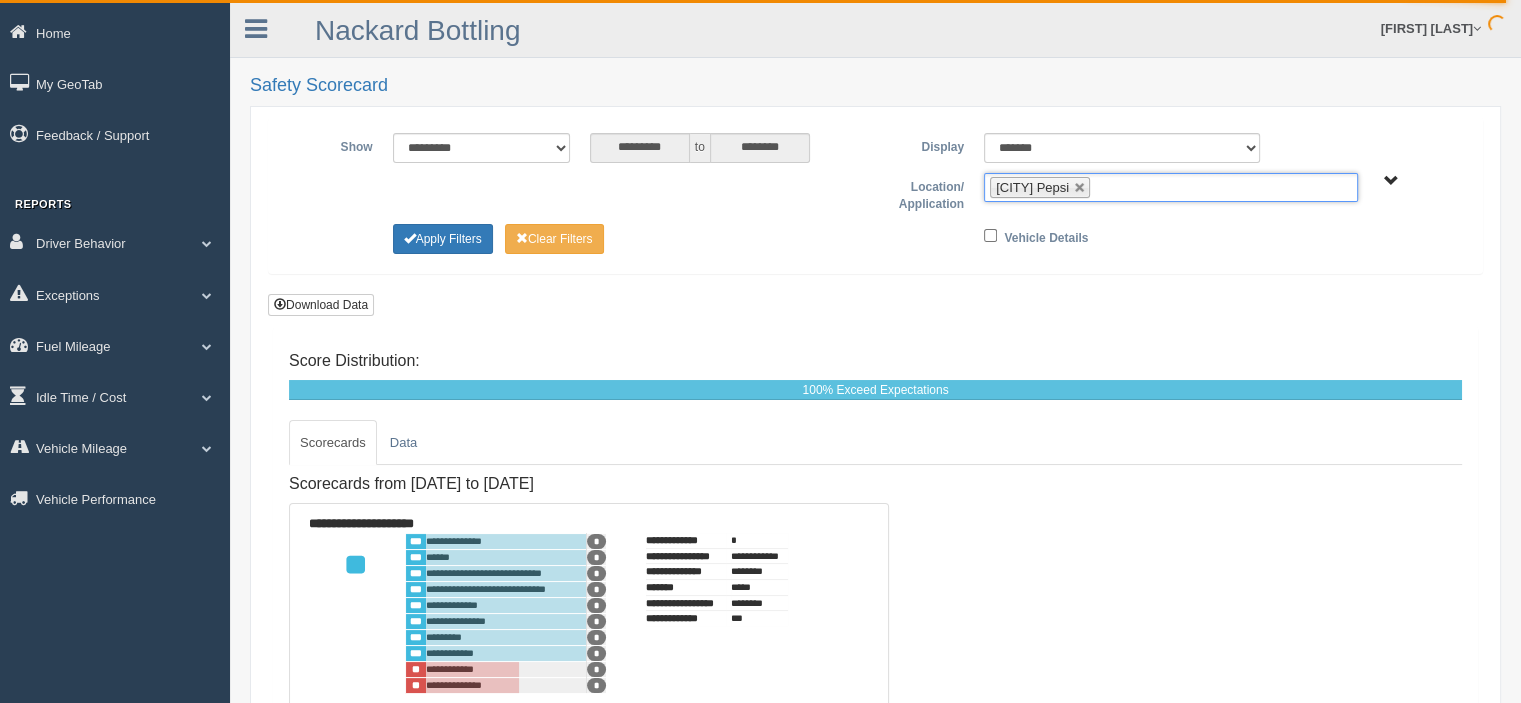 click on "Flagstaff Pepsi" at bounding box center [1171, 187] 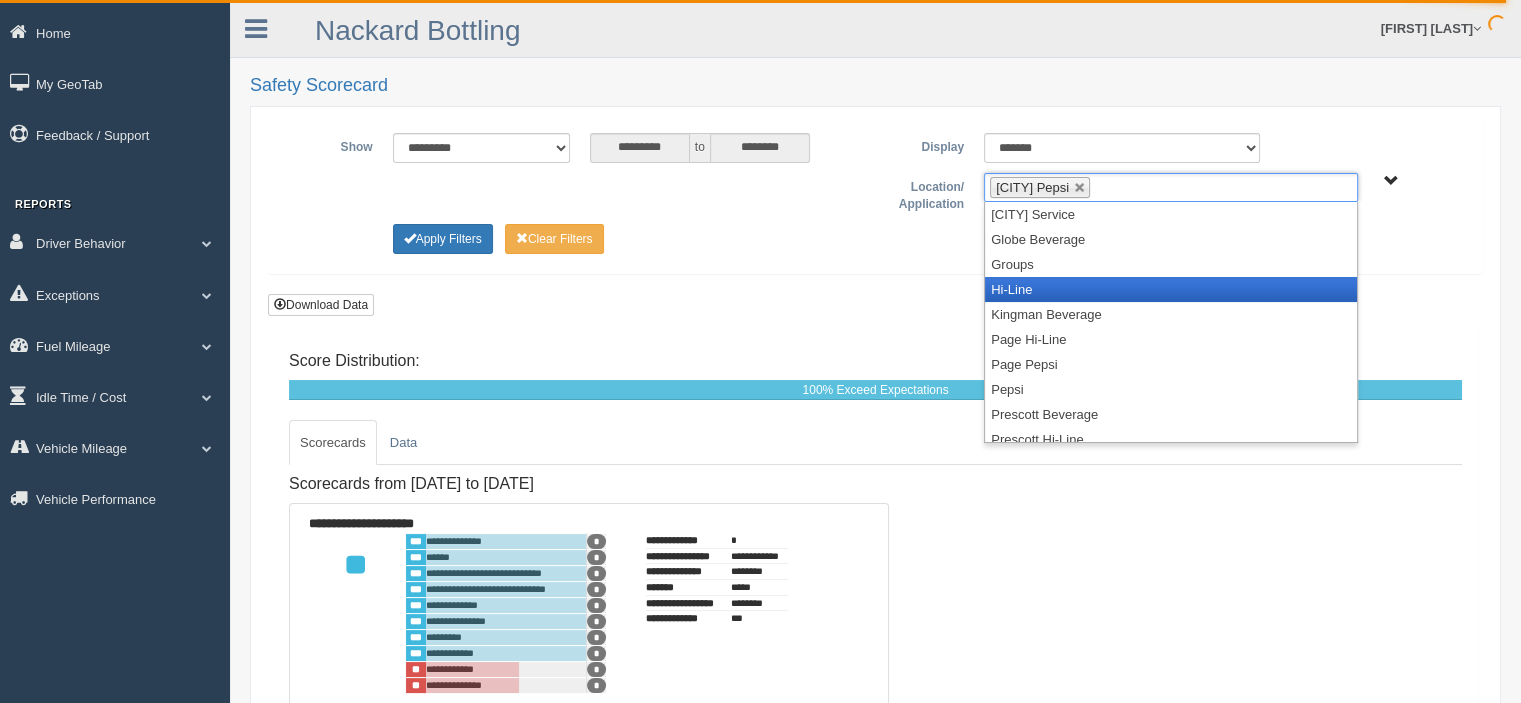 scroll, scrollTop: 200, scrollLeft: 0, axis: vertical 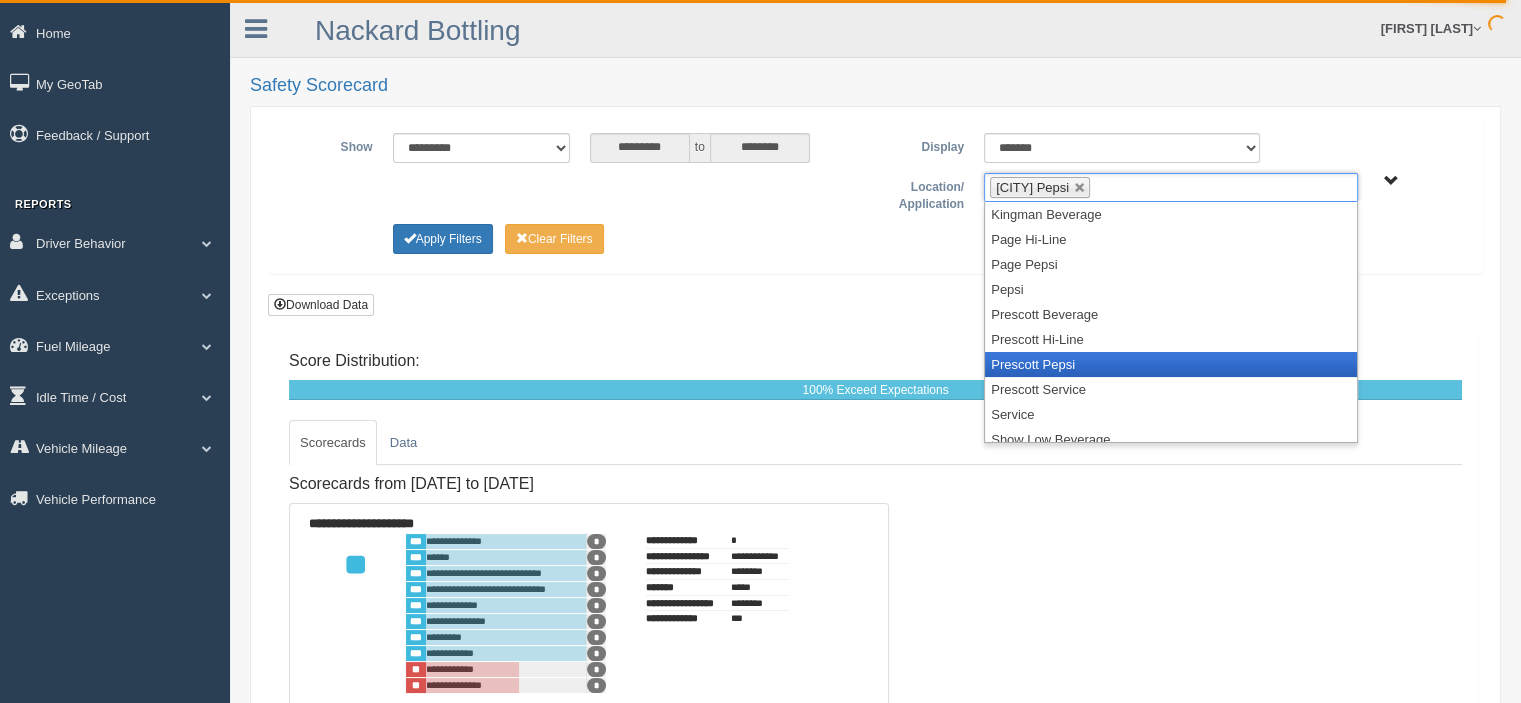 click on "Prescott Pepsi" at bounding box center [1171, 364] 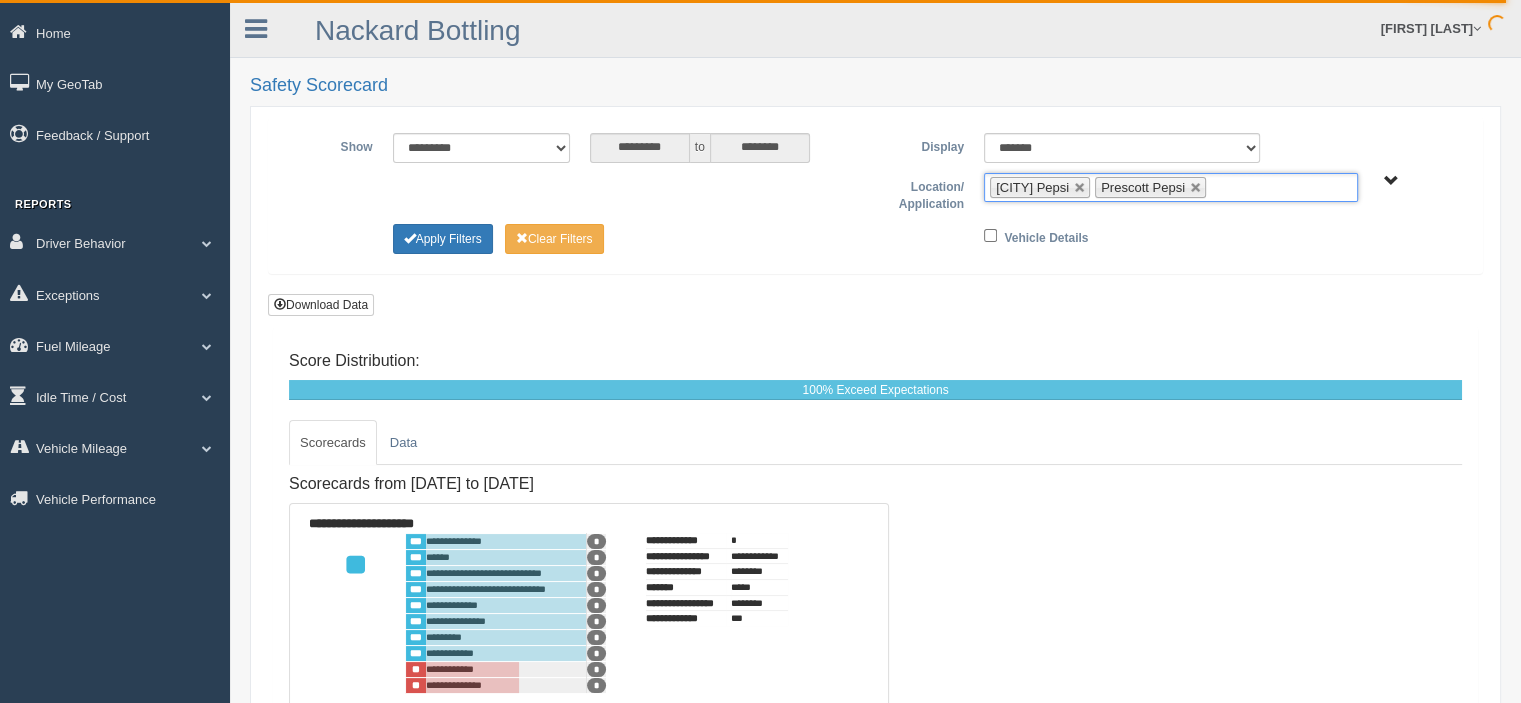 click on "Flagstaff Pepsi Prescott Pepsi" at bounding box center [1171, 187] 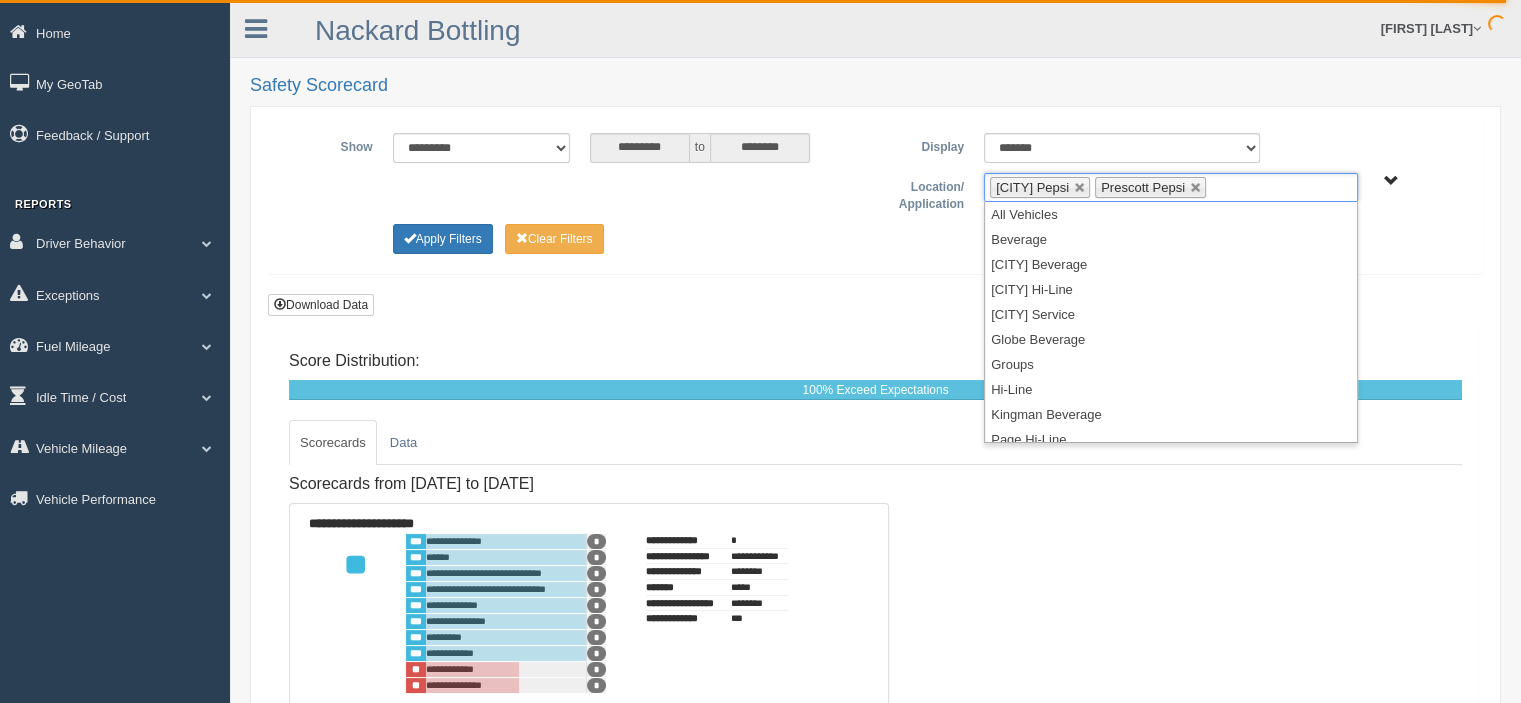 scroll, scrollTop: 260, scrollLeft: 0, axis: vertical 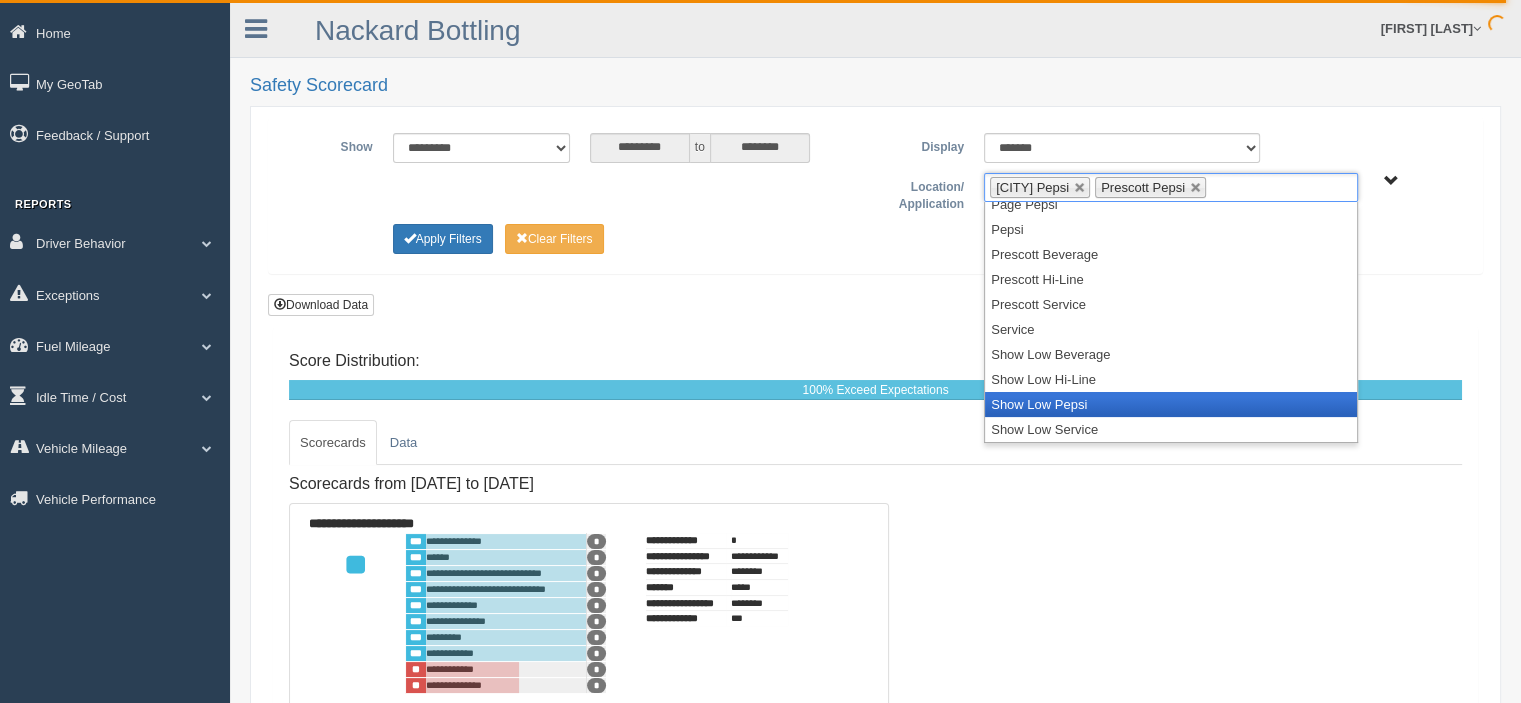click on "Show Low Pepsi" at bounding box center [1171, 404] 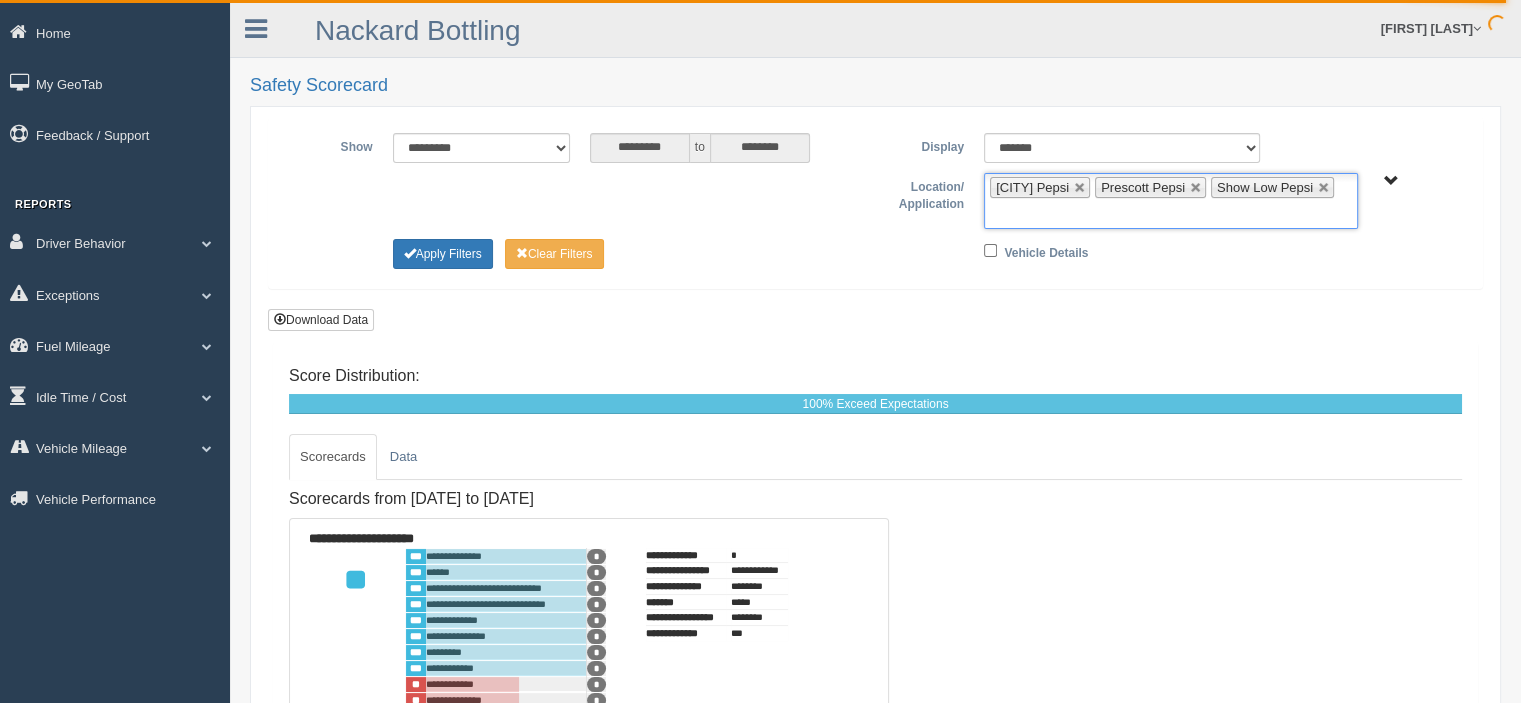 scroll, scrollTop: 235, scrollLeft: 0, axis: vertical 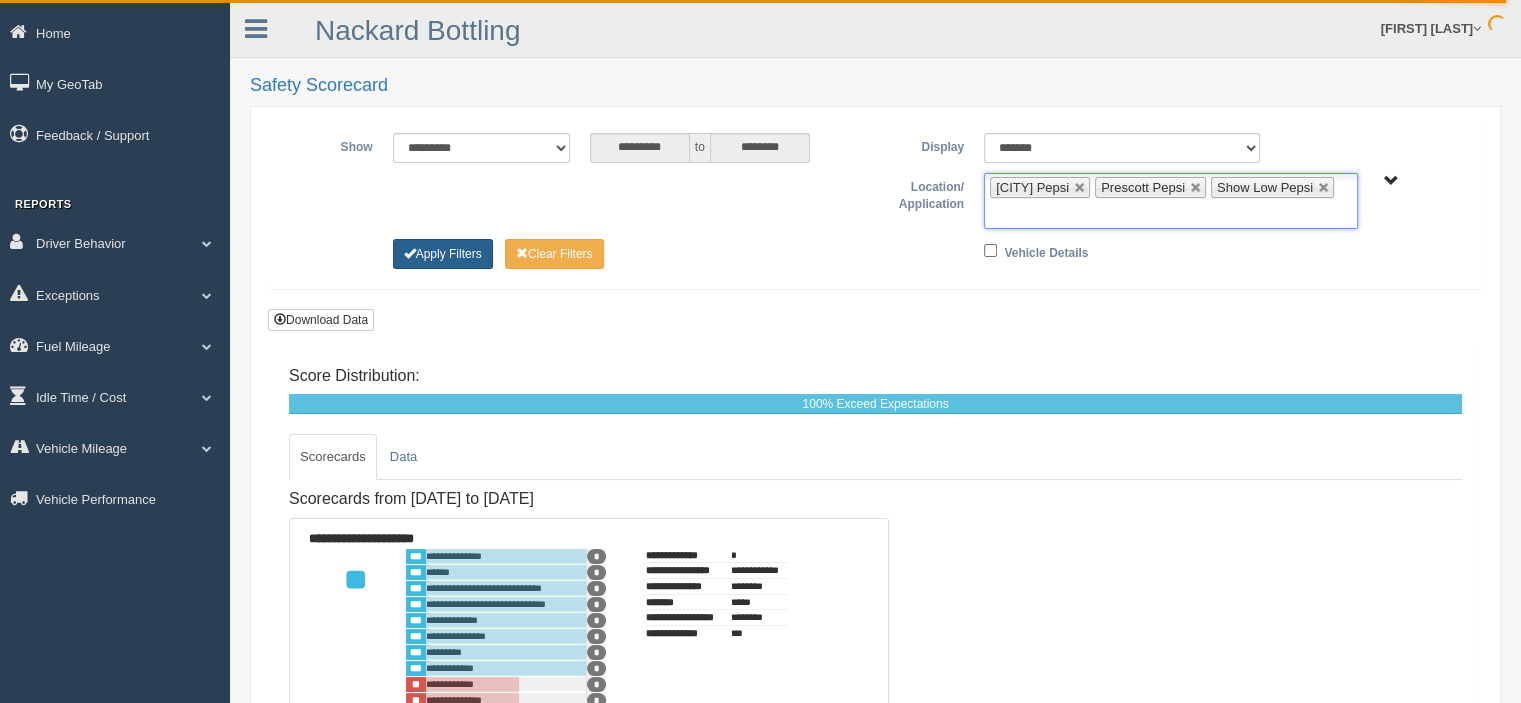 click on "Apply Filters" at bounding box center (443, 254) 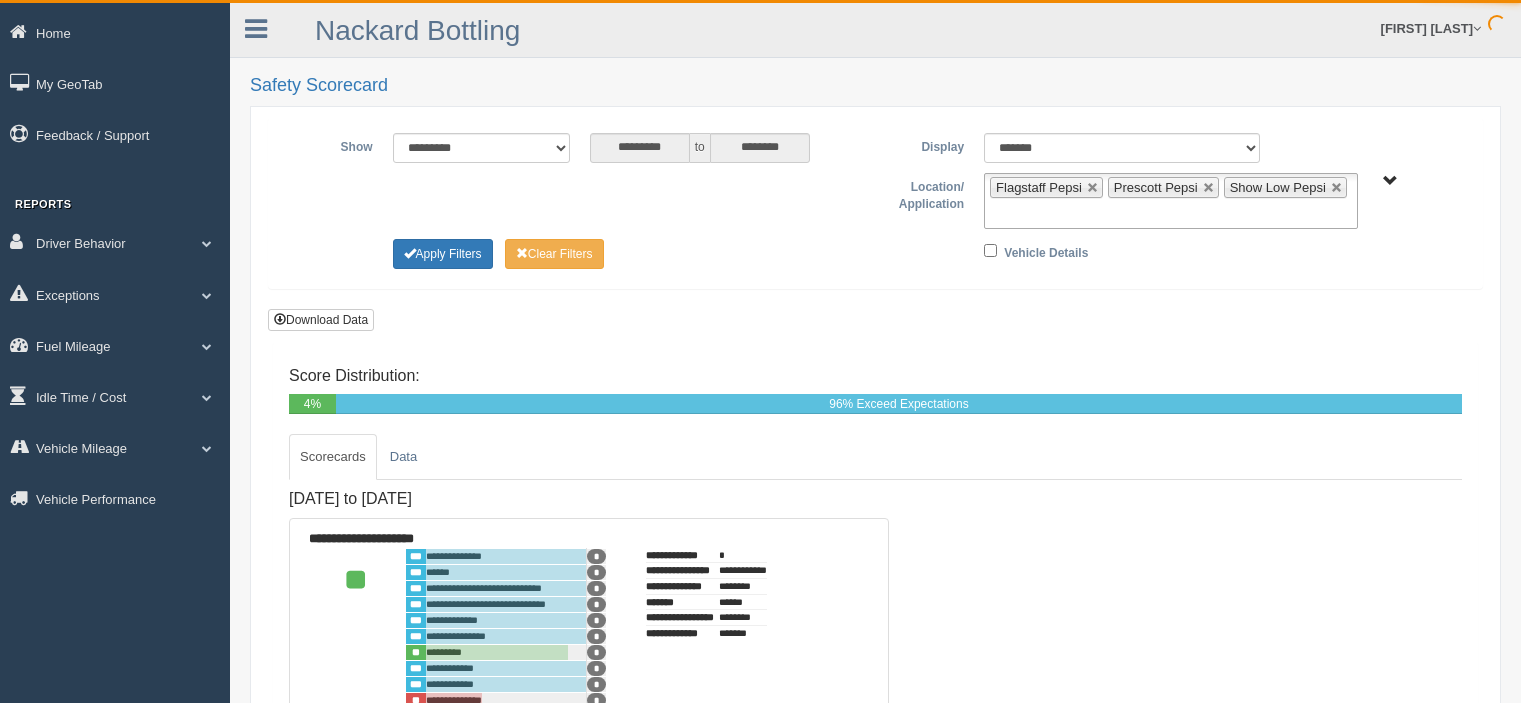 scroll, scrollTop: 0, scrollLeft: 0, axis: both 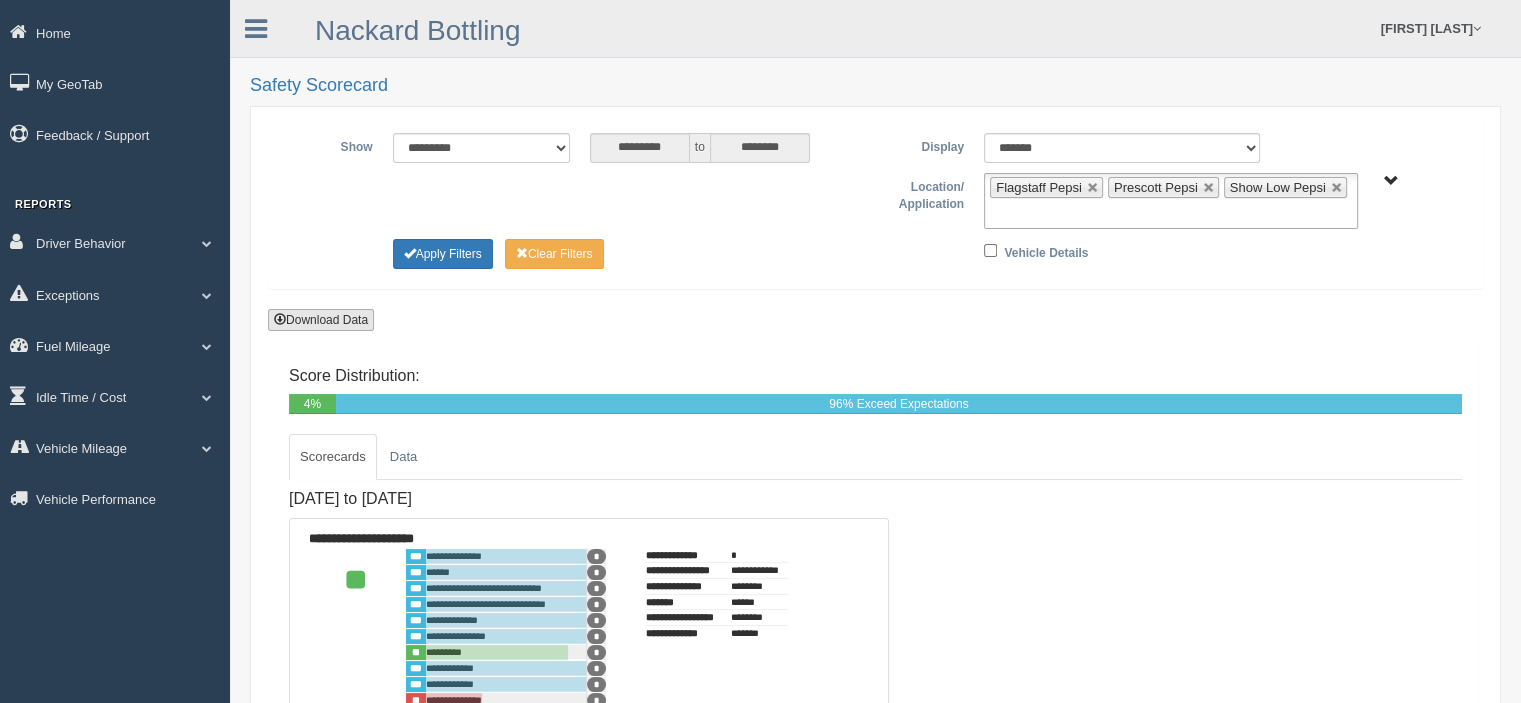 click on "Download Data" at bounding box center [321, 320] 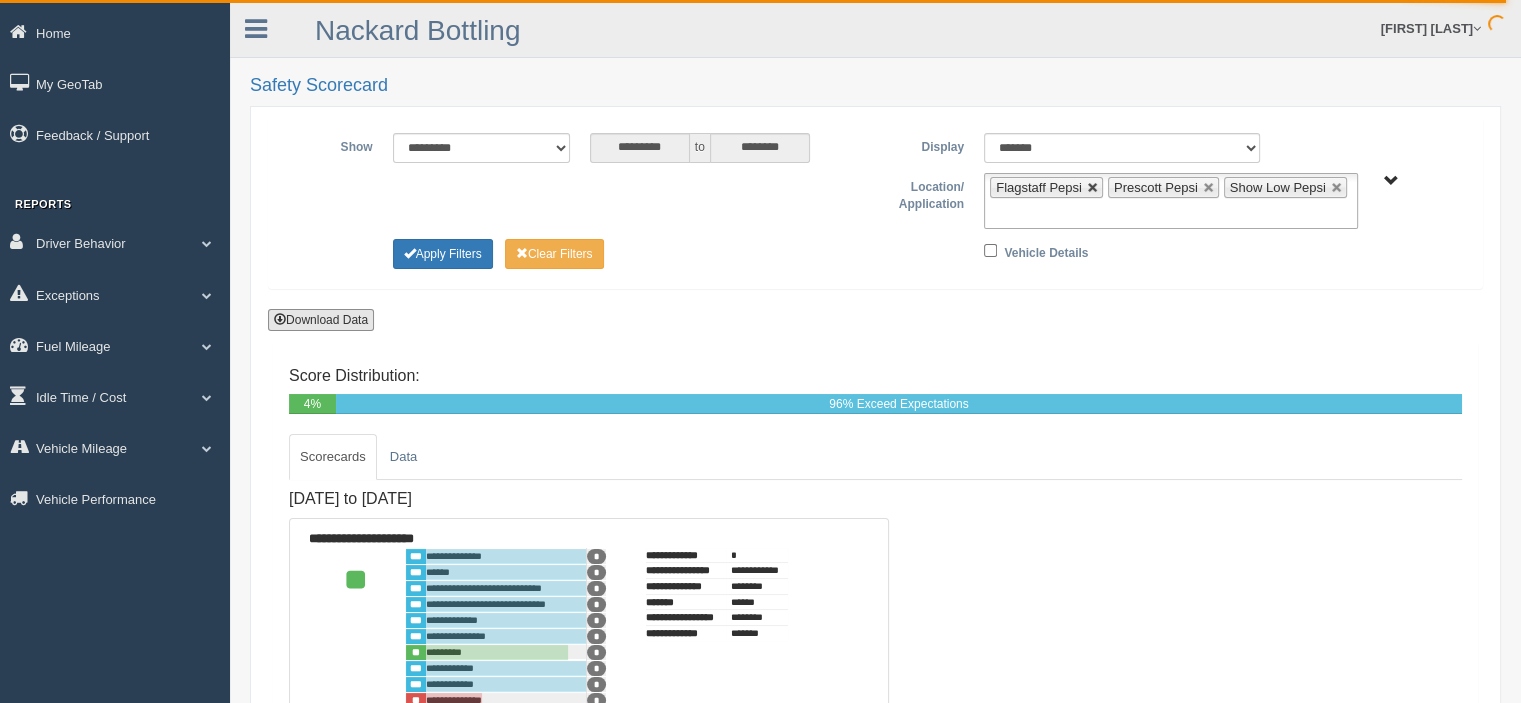 click at bounding box center (1093, 188) 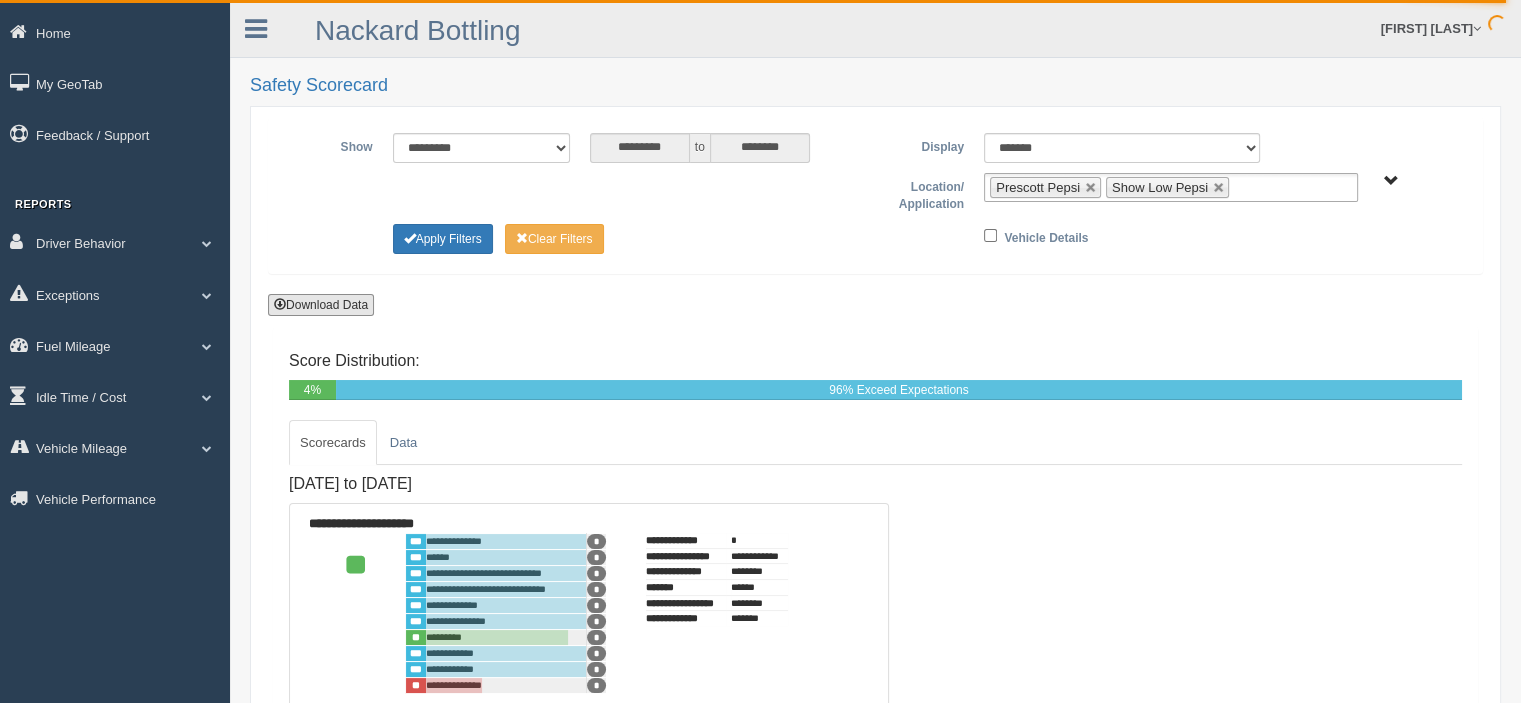 click at bounding box center [1091, 188] 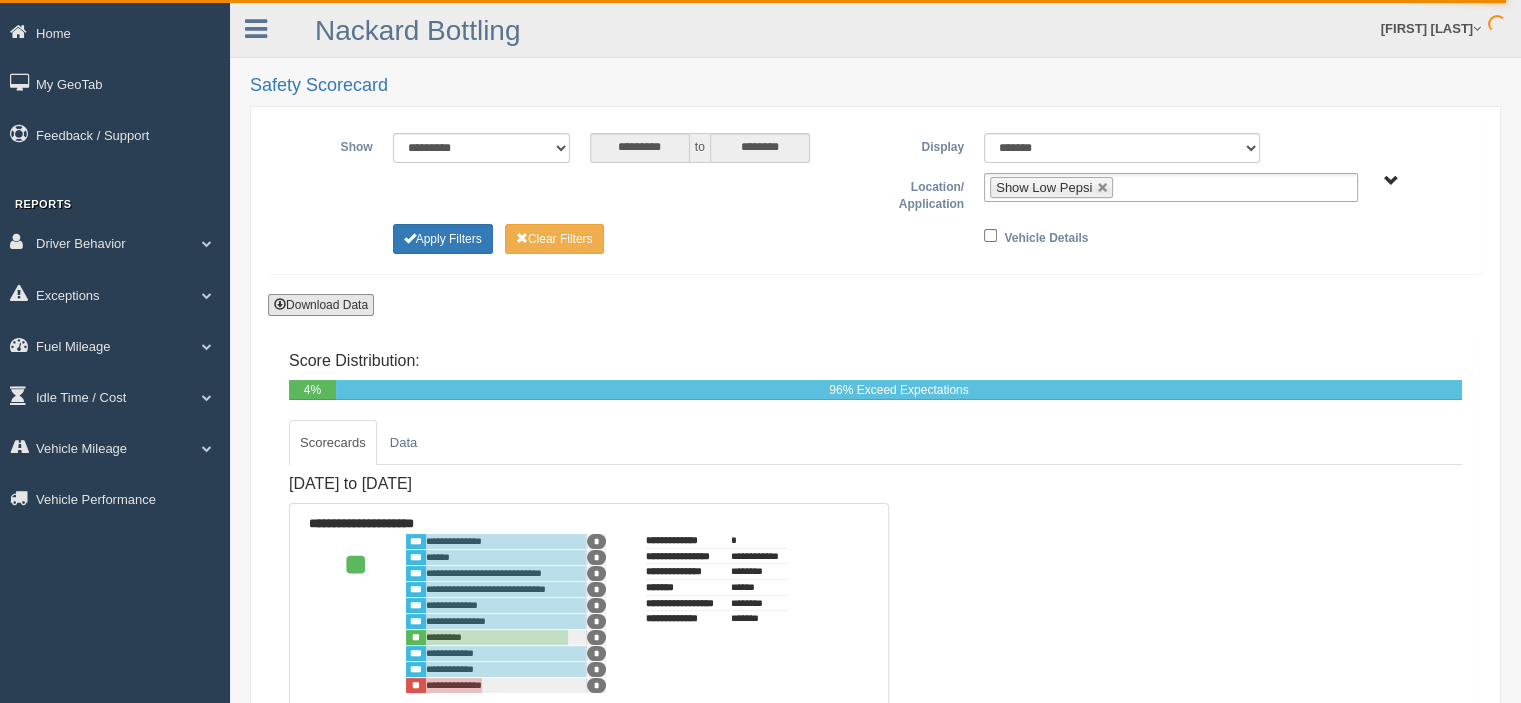 click at bounding box center (1103, 188) 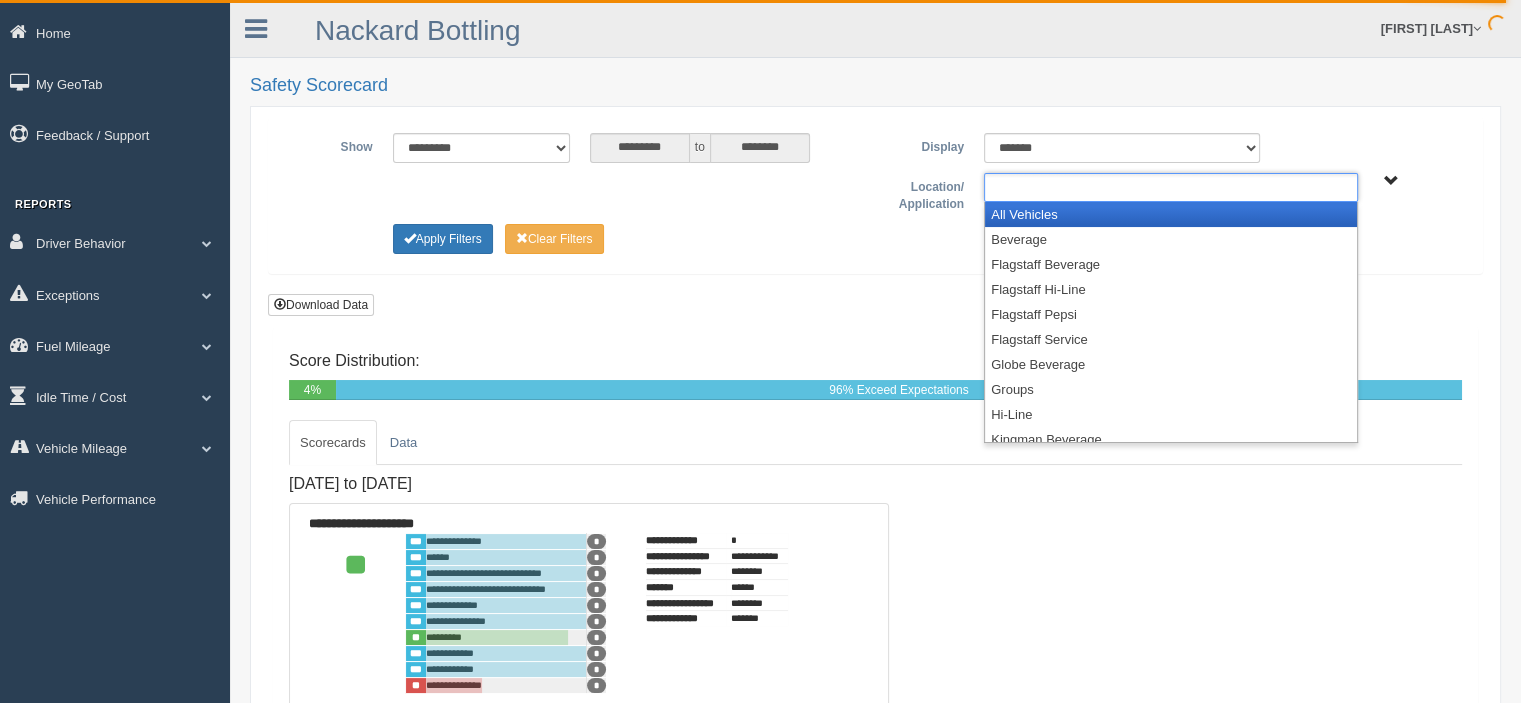 click at bounding box center (1171, 187) 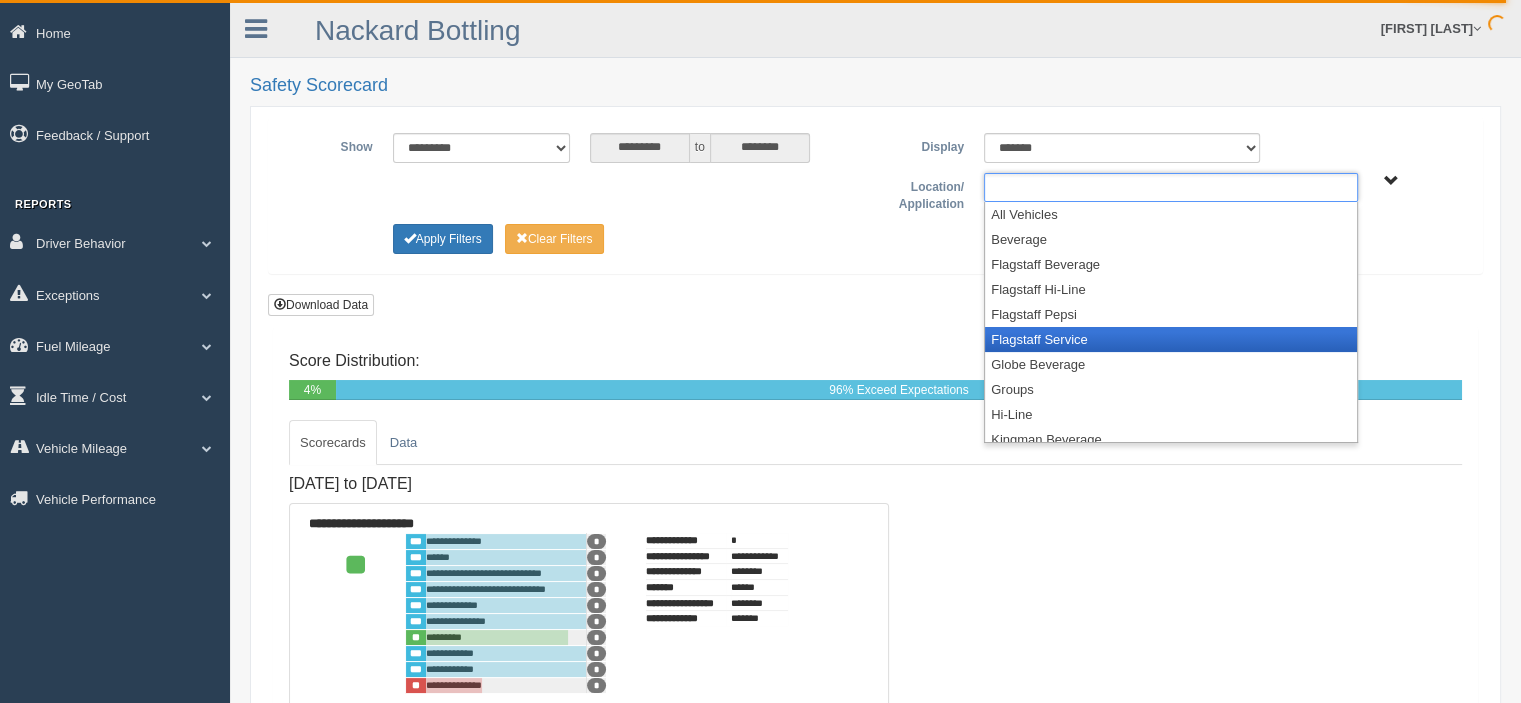 click on "Flagstaff Service" at bounding box center (1171, 339) 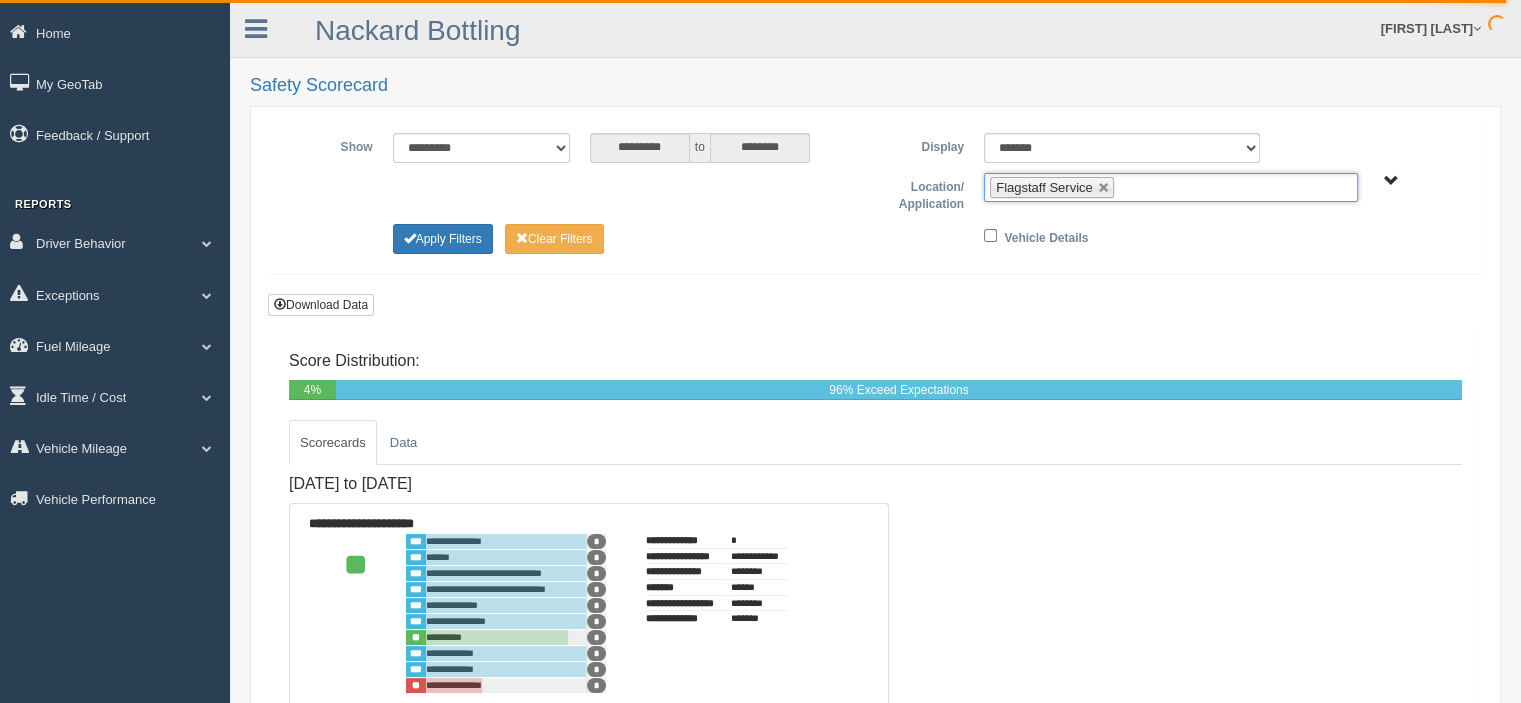 click on "Flagstaff Service" at bounding box center [1171, 187] 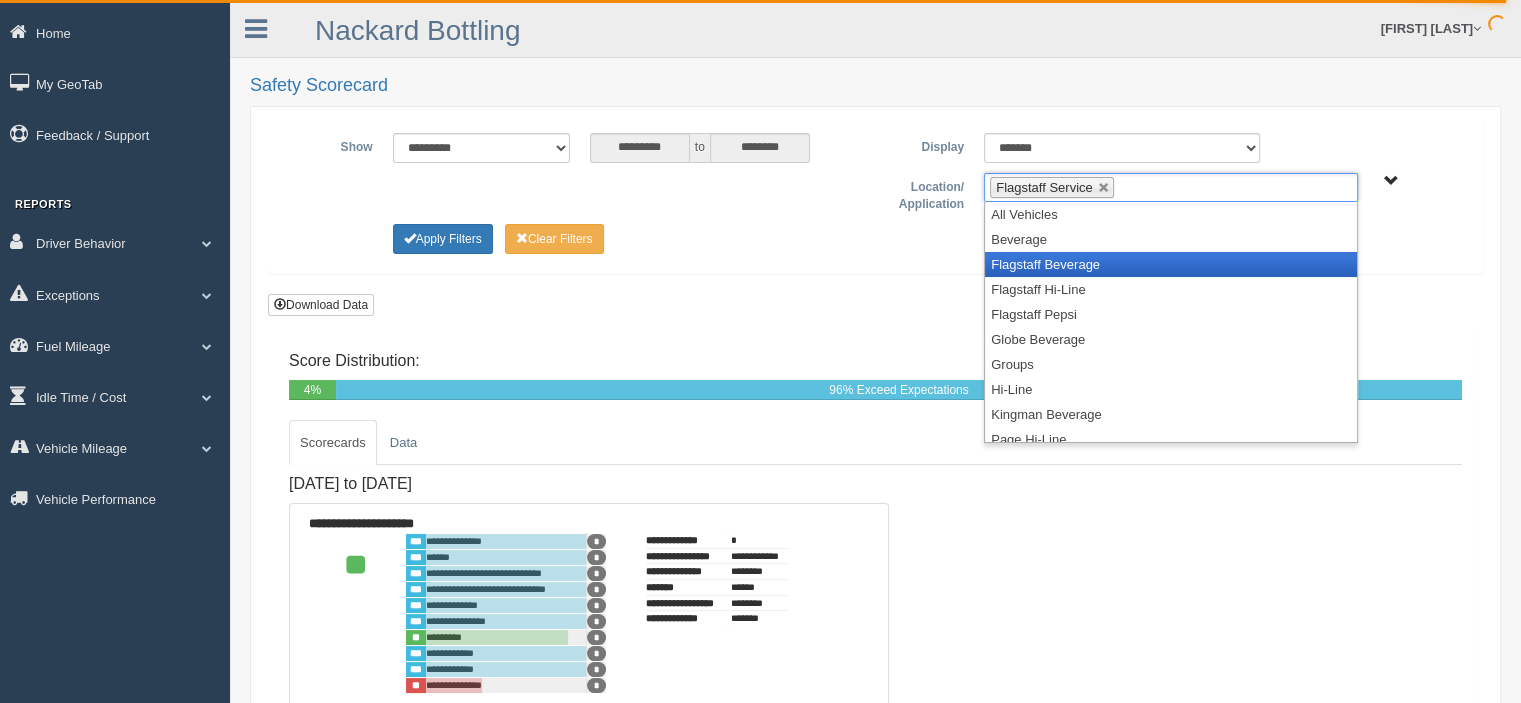 scroll, scrollTop: 200, scrollLeft: 0, axis: vertical 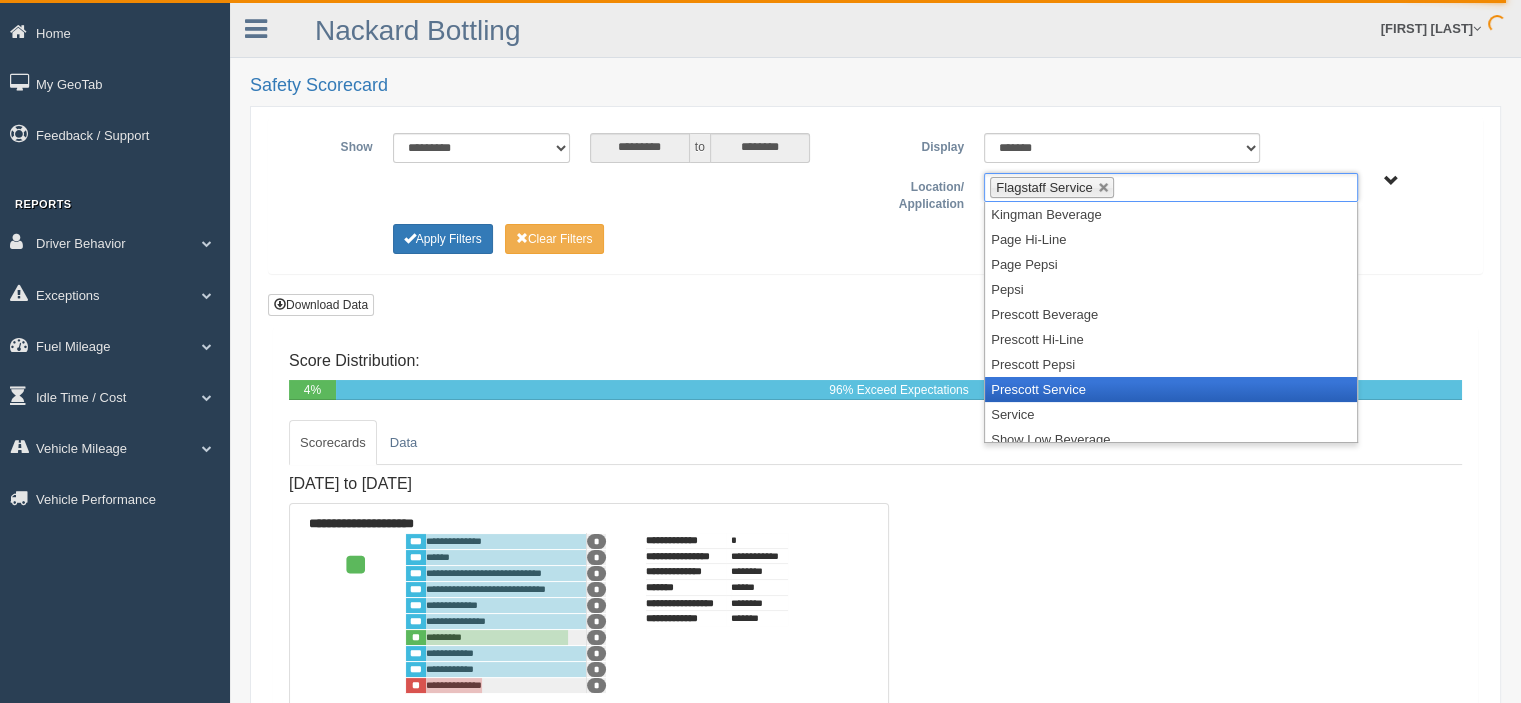 click on "Prescott Service" at bounding box center (1171, 389) 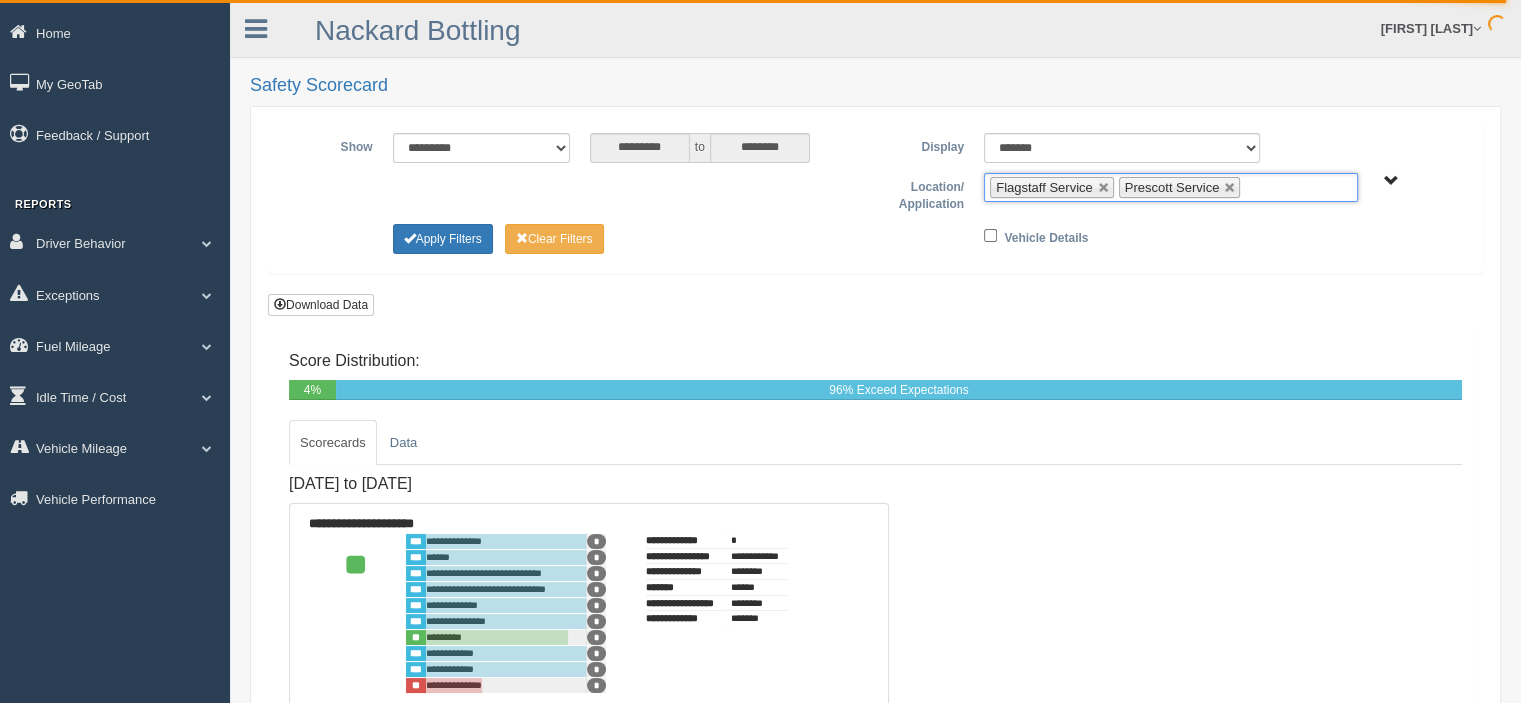 click on "Flagstaff Service Prescott Service" at bounding box center [1171, 187] 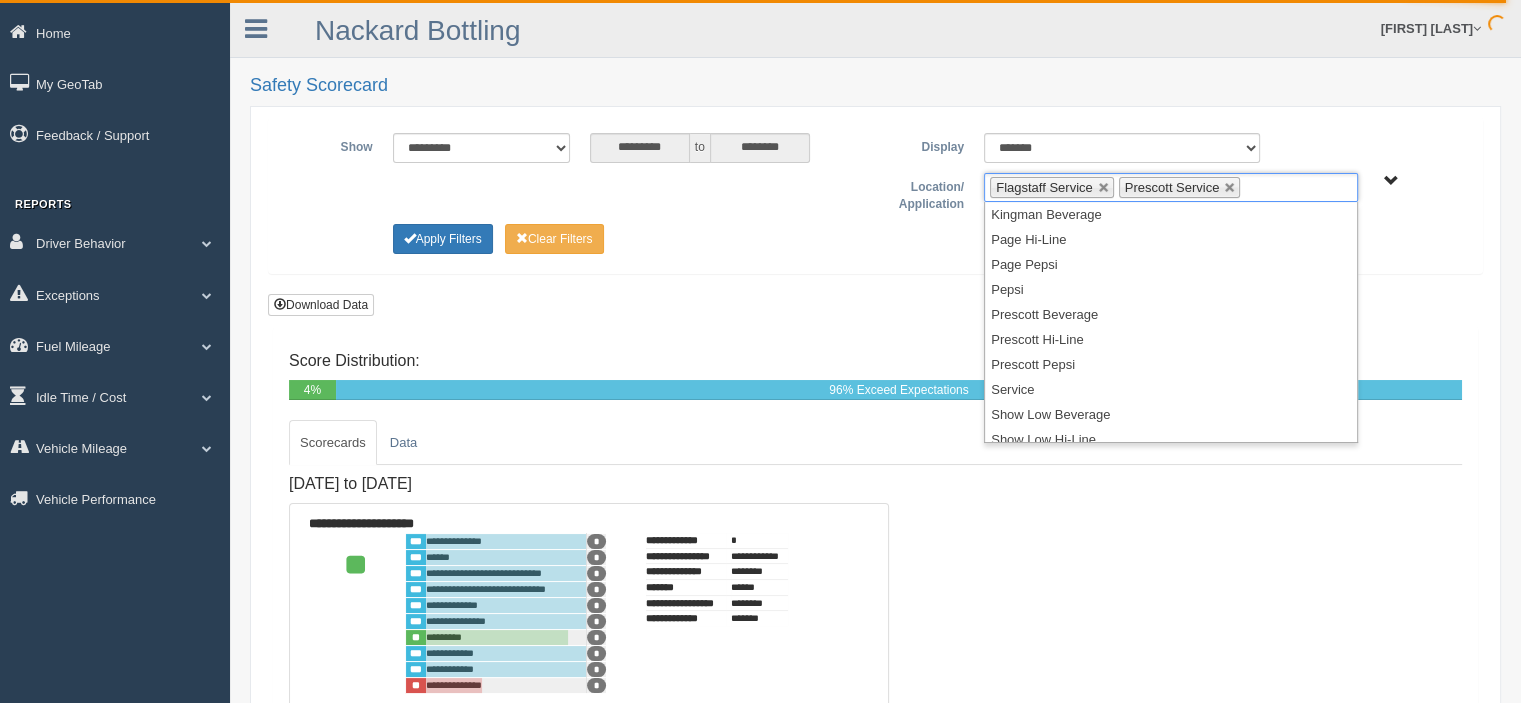 scroll, scrollTop: 260, scrollLeft: 0, axis: vertical 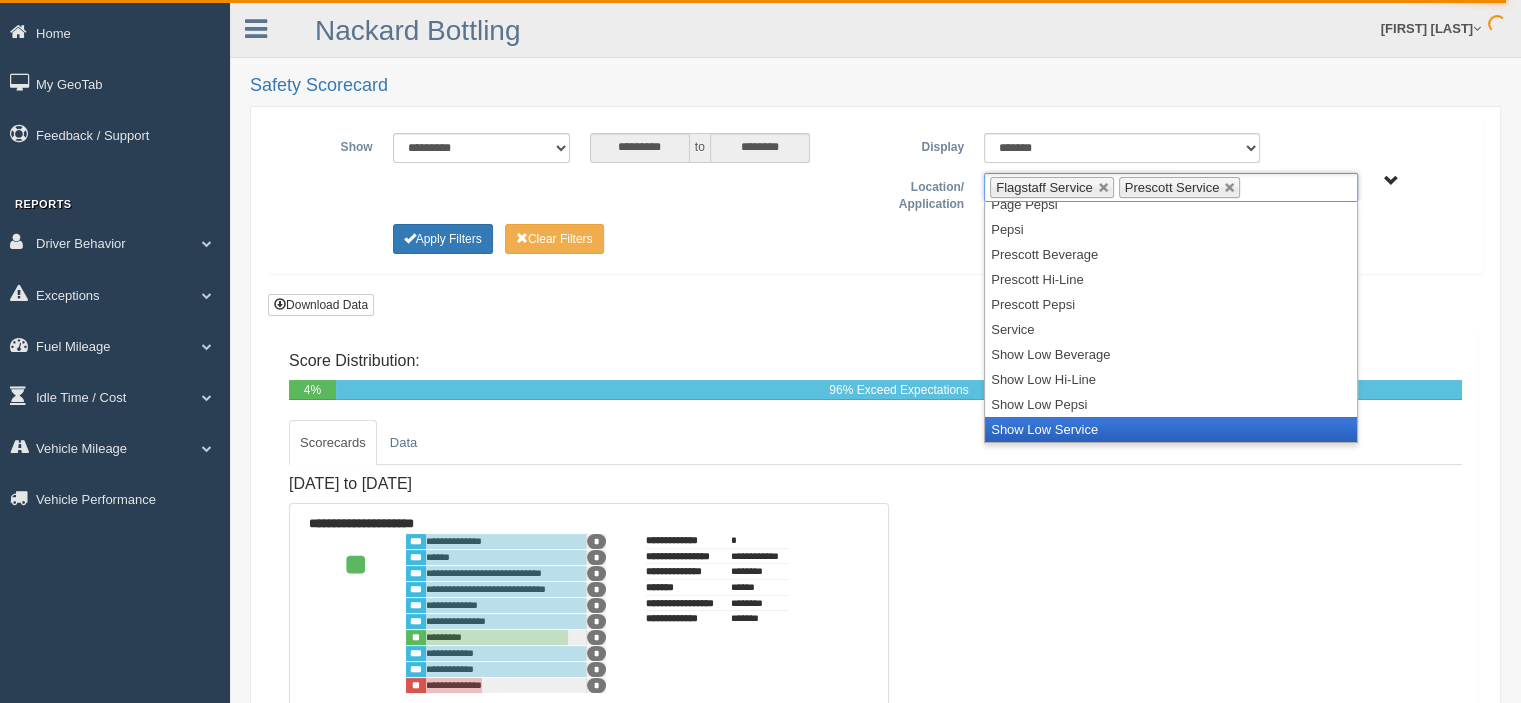 click on "Show Low Service" at bounding box center (1171, 429) 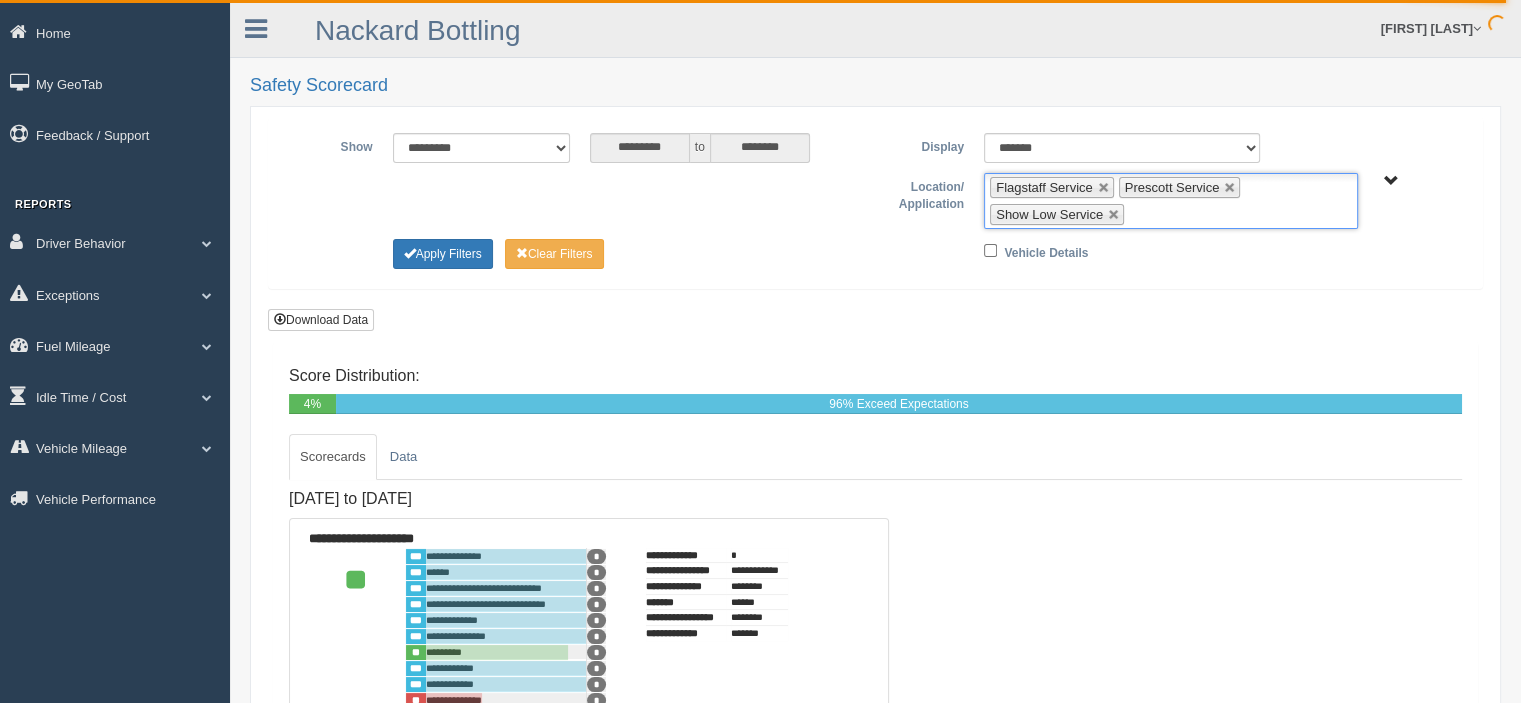 scroll, scrollTop: 235, scrollLeft: 0, axis: vertical 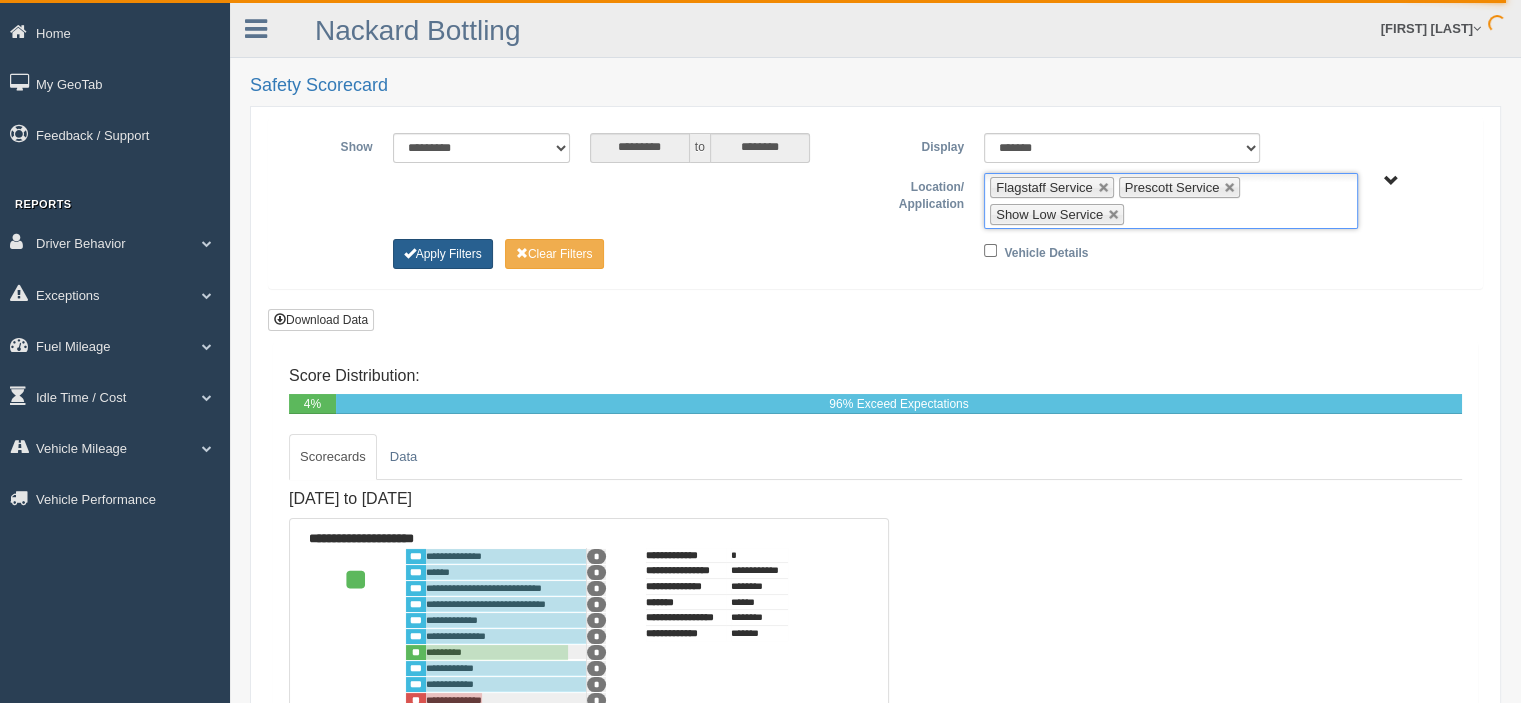 click on "Apply Filters" at bounding box center (443, 254) 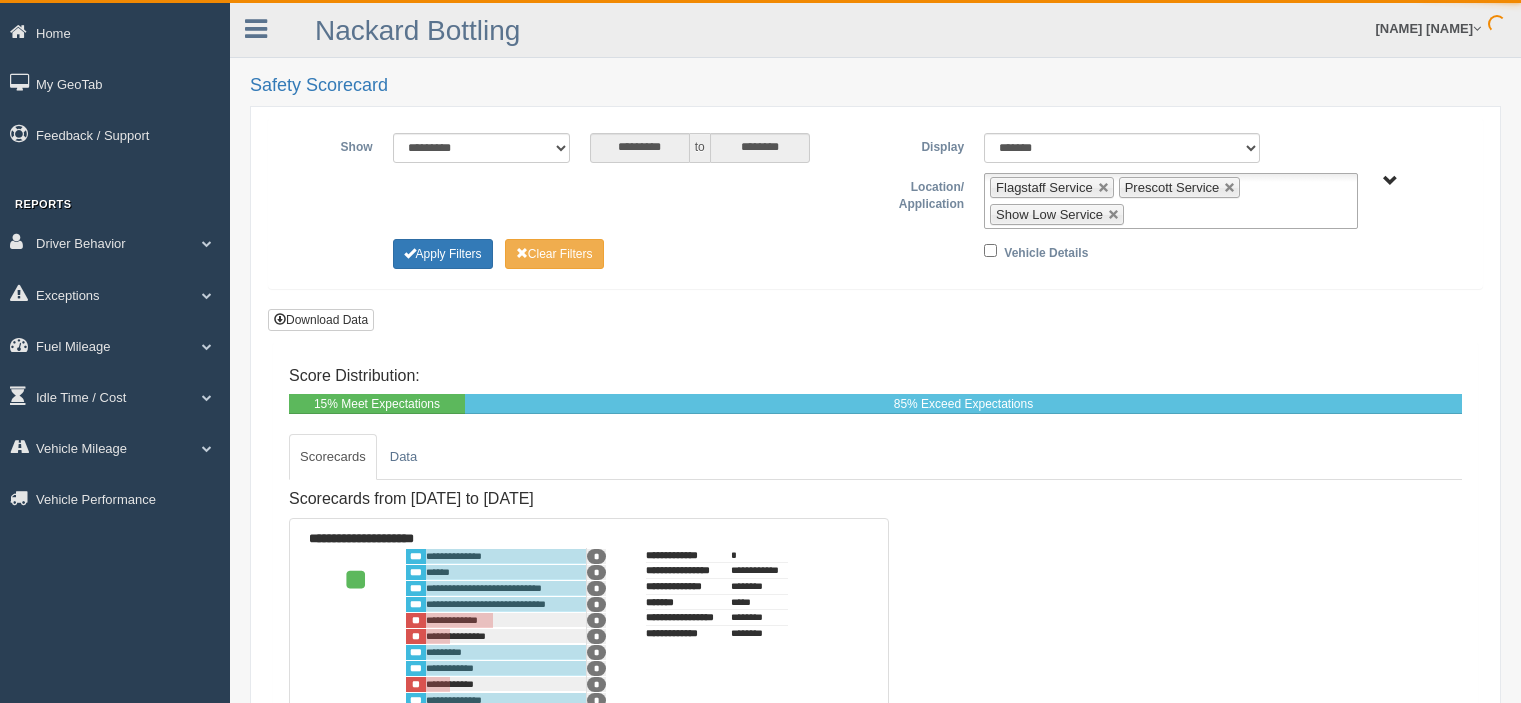 scroll, scrollTop: 0, scrollLeft: 0, axis: both 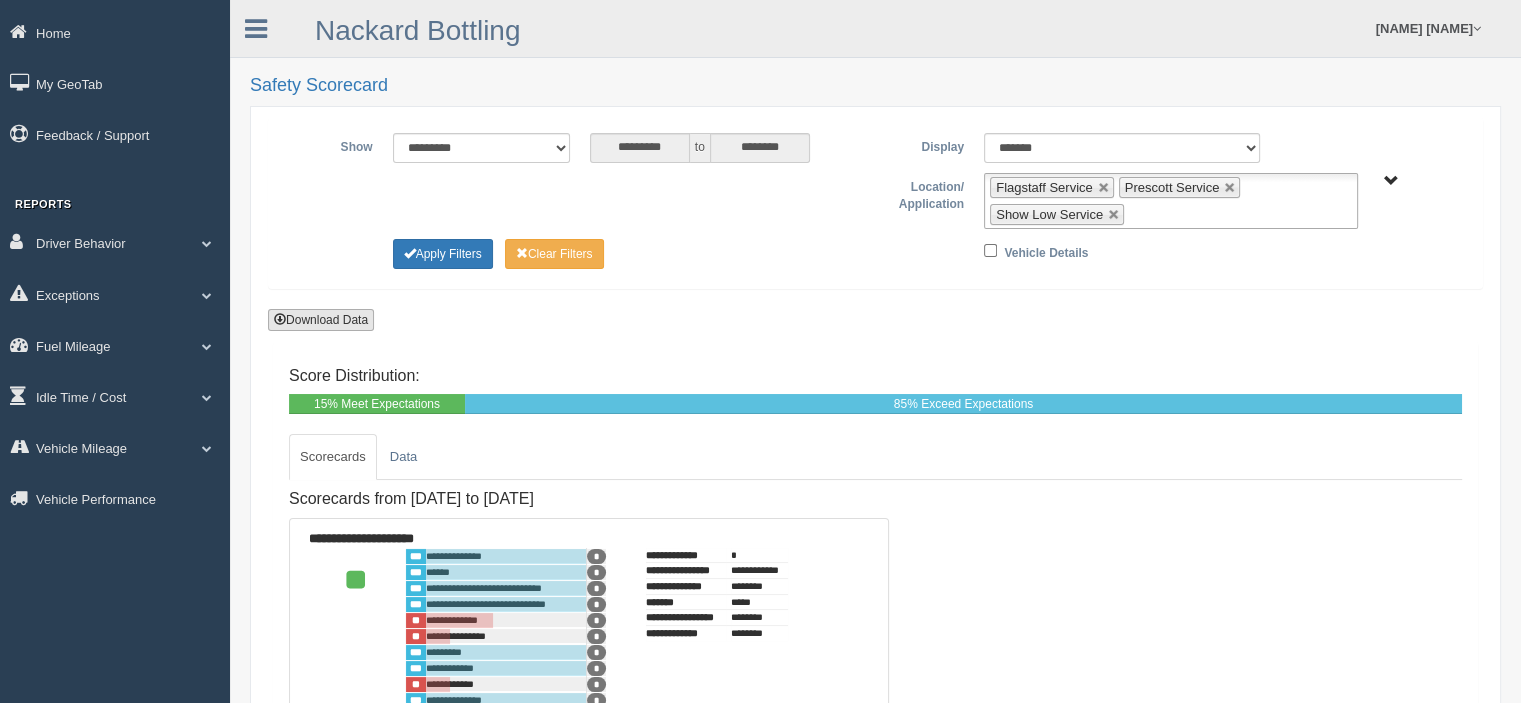 click on "Download Data" at bounding box center (321, 320) 